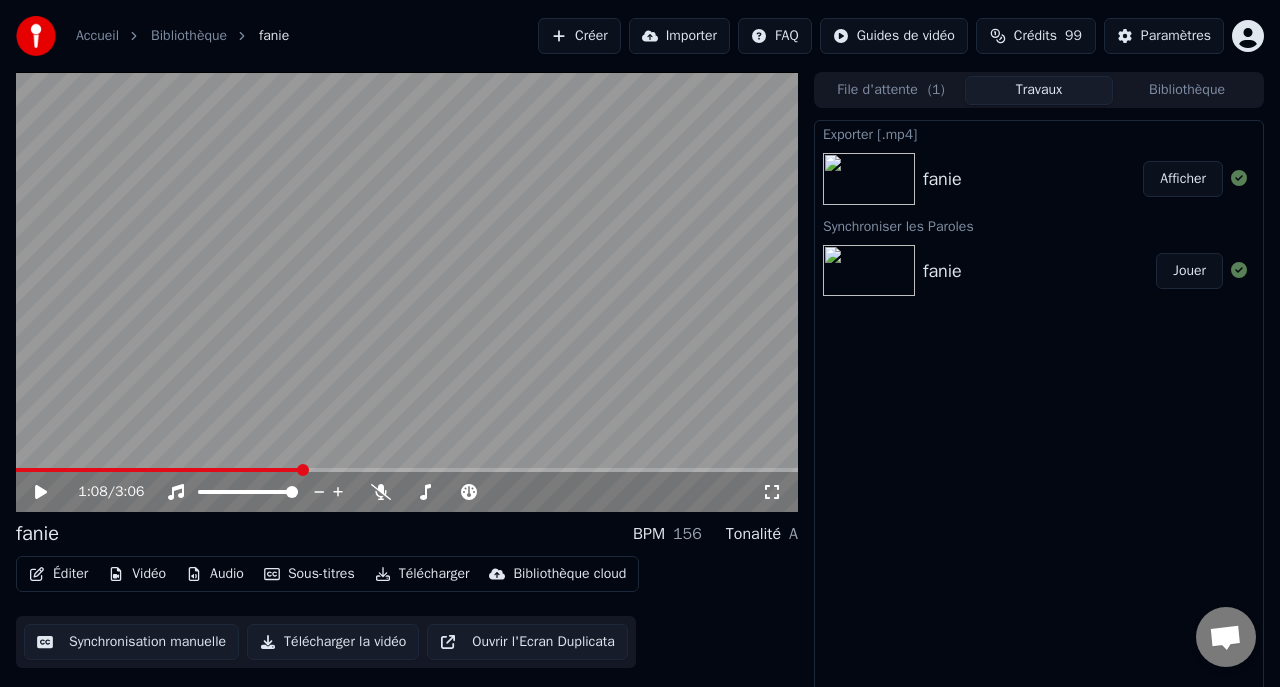 scroll, scrollTop: 0, scrollLeft: 0, axis: both 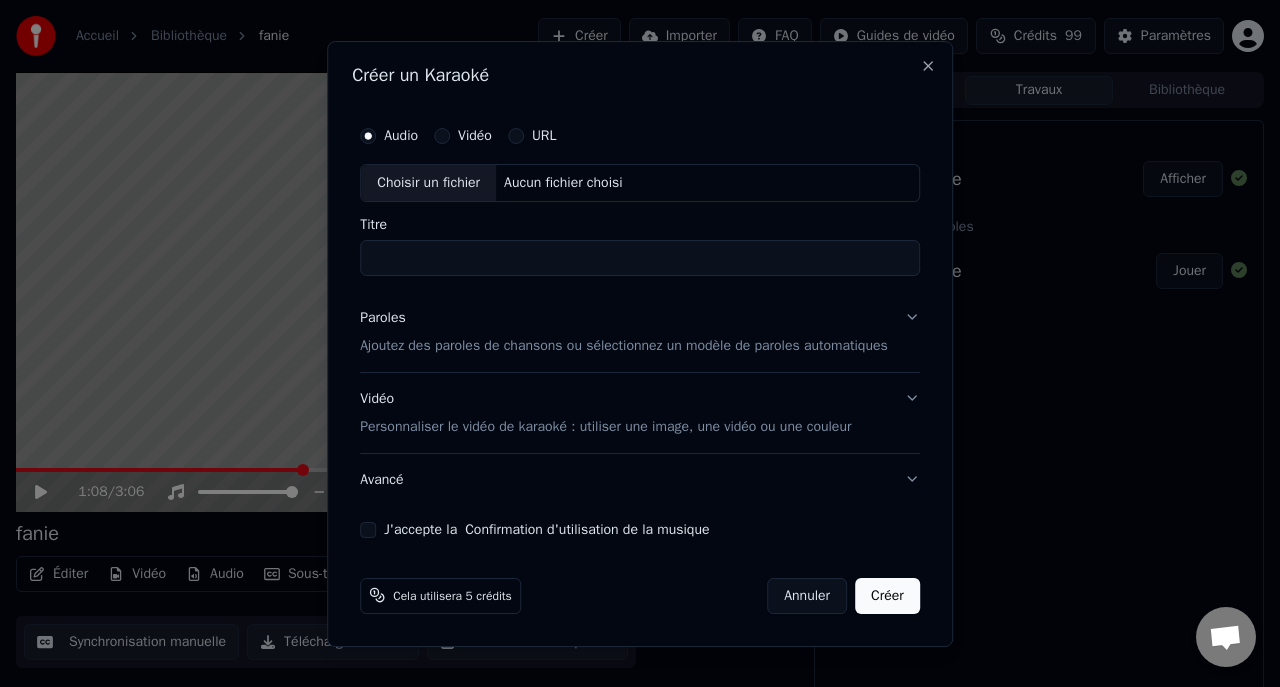 click on "Choisir un fichier" at bounding box center [428, 183] 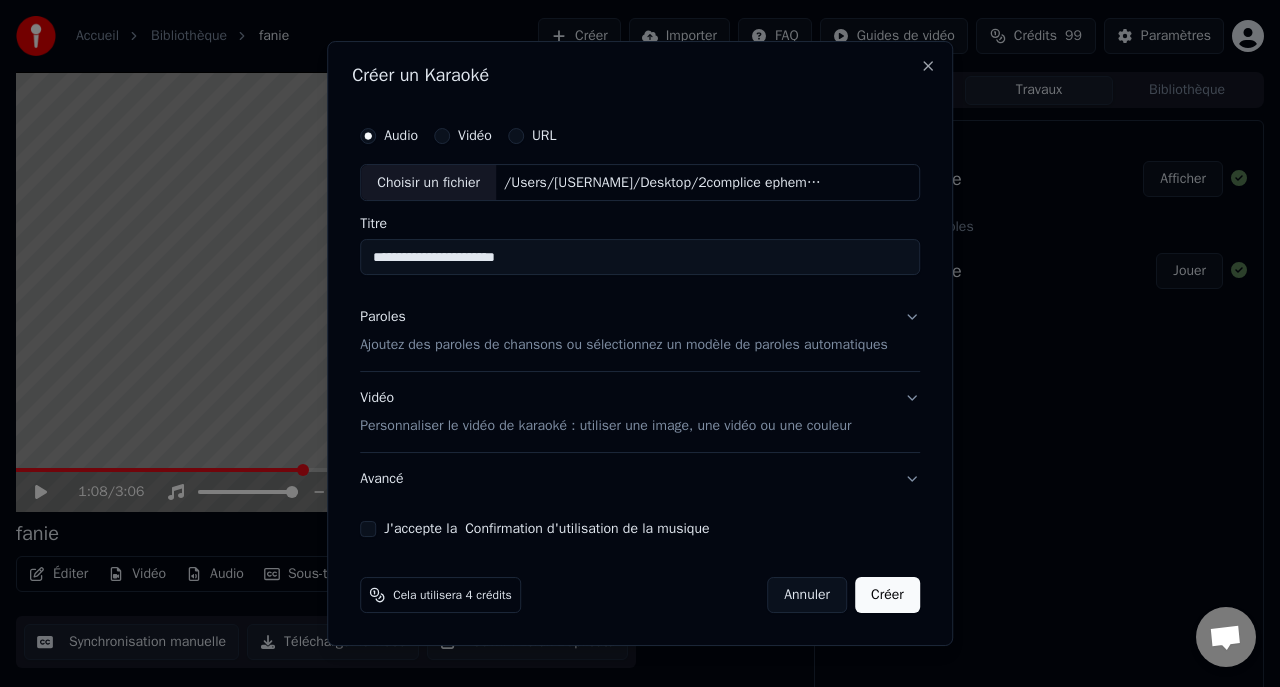click on "**********" at bounding box center (640, 258) 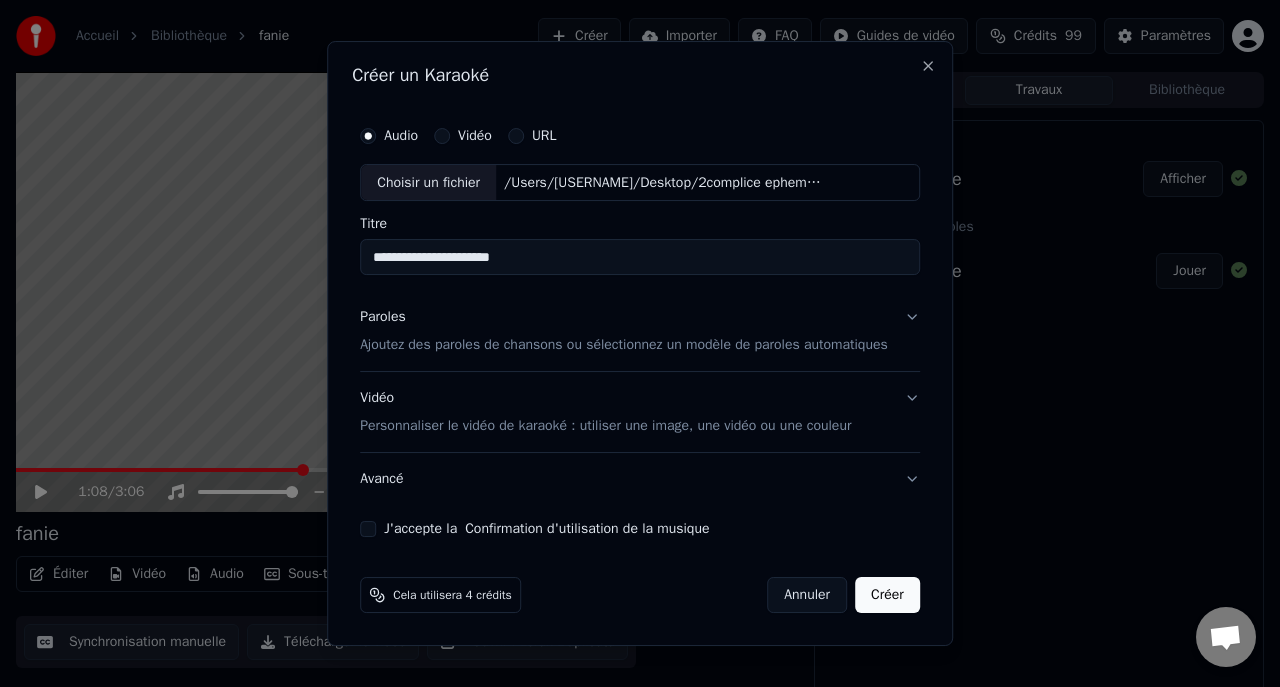 type on "**********" 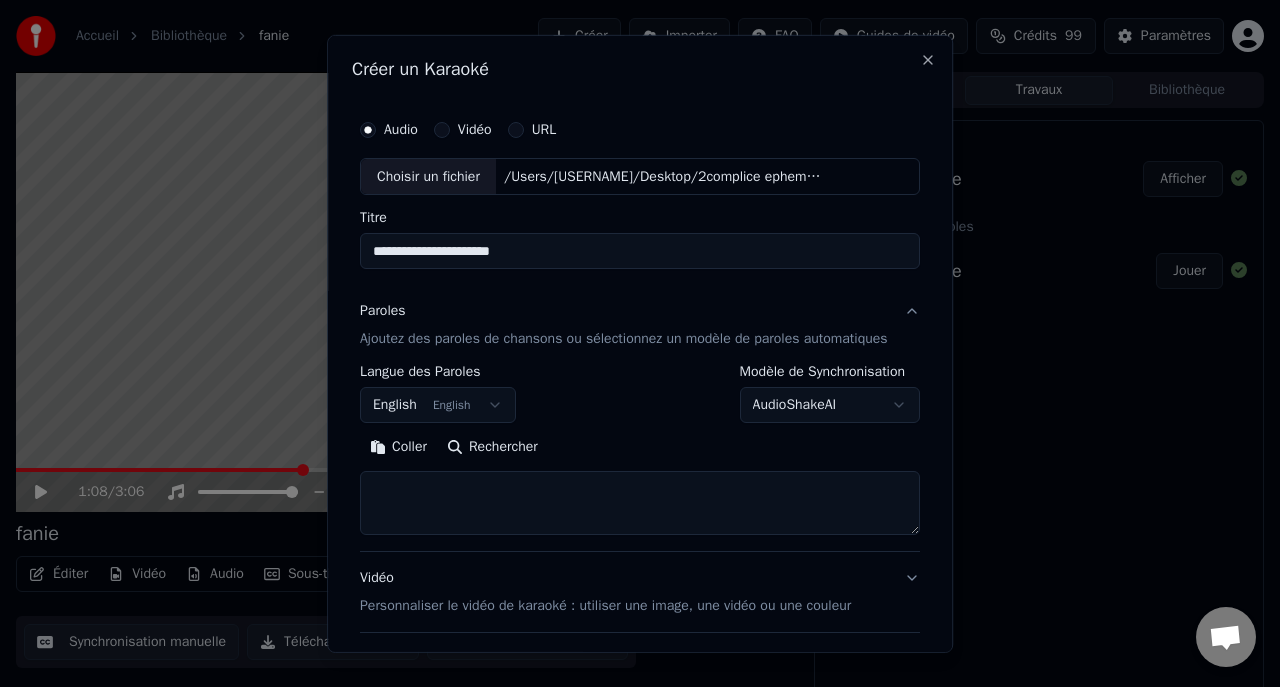 click on "English English" at bounding box center [438, 405] 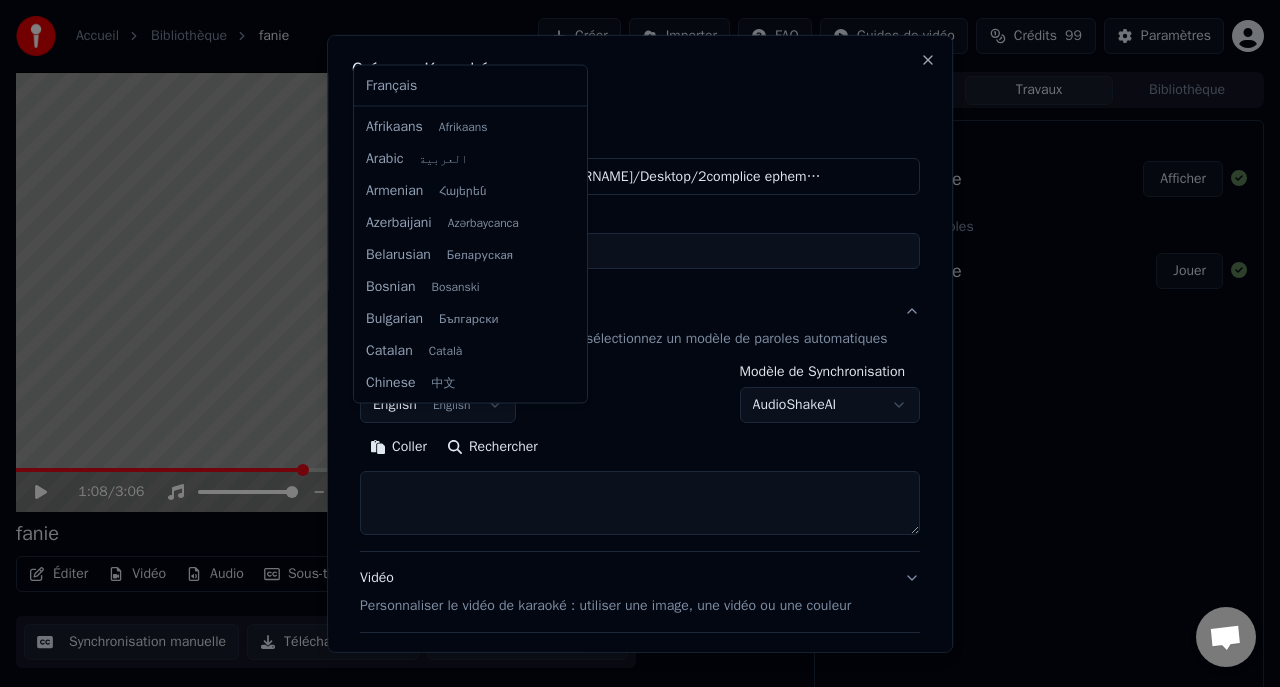 scroll, scrollTop: 160, scrollLeft: 0, axis: vertical 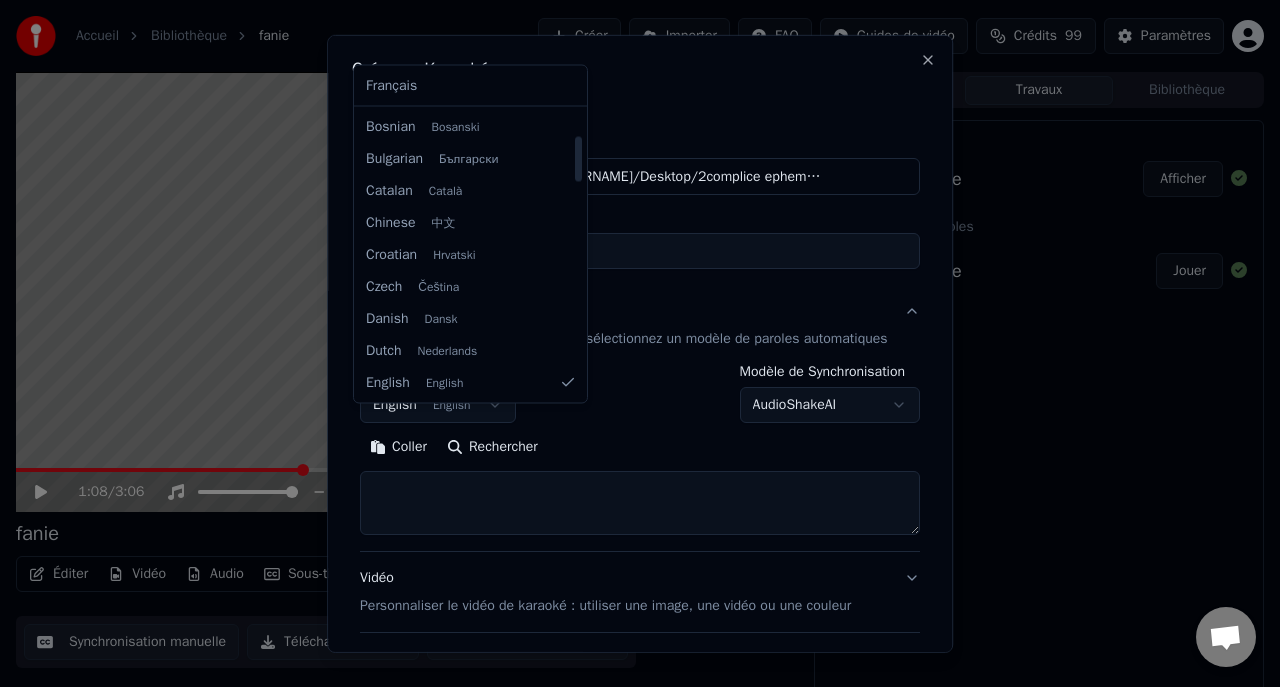 select on "**" 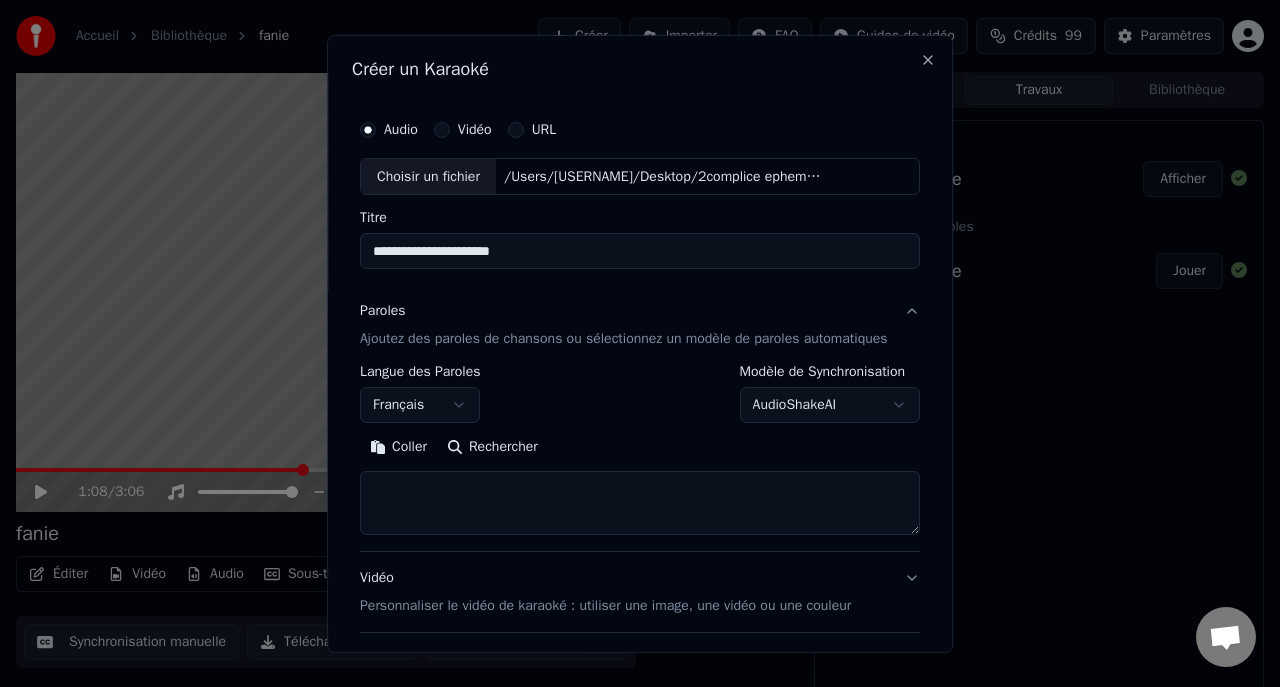 click on "Coller" at bounding box center (398, 447) 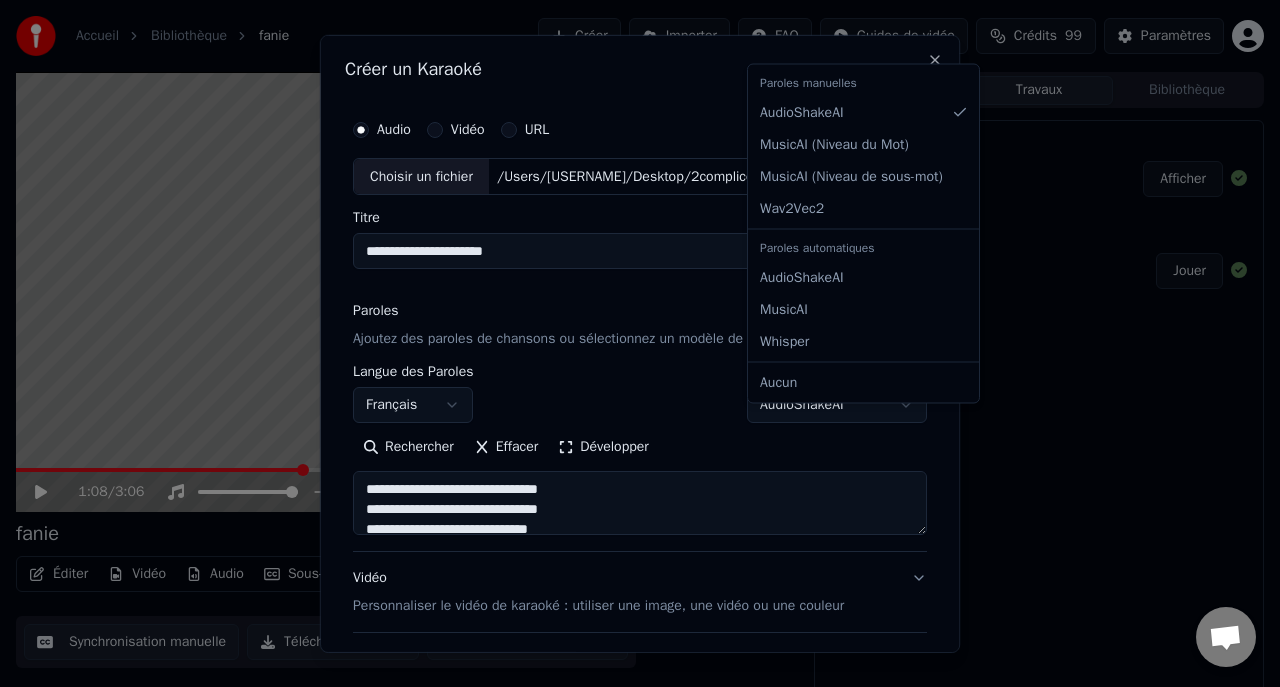 click on "**********" at bounding box center [640, 343] 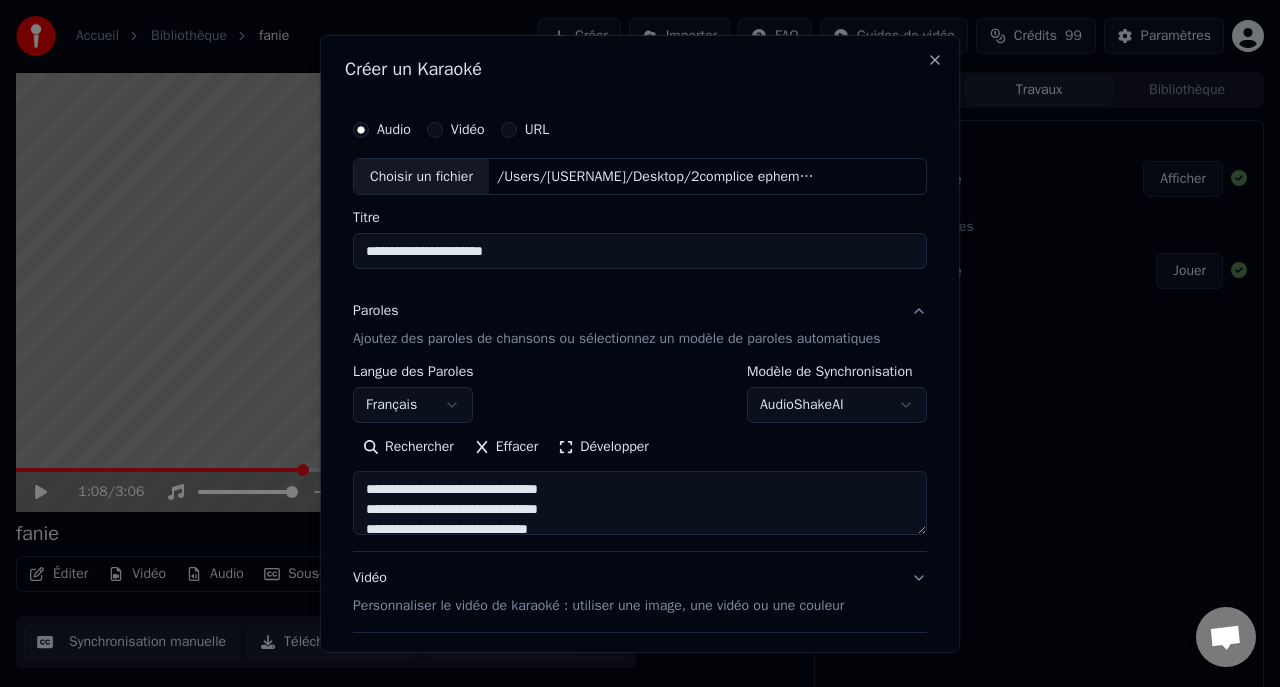 click on "**********" at bounding box center (640, 343) 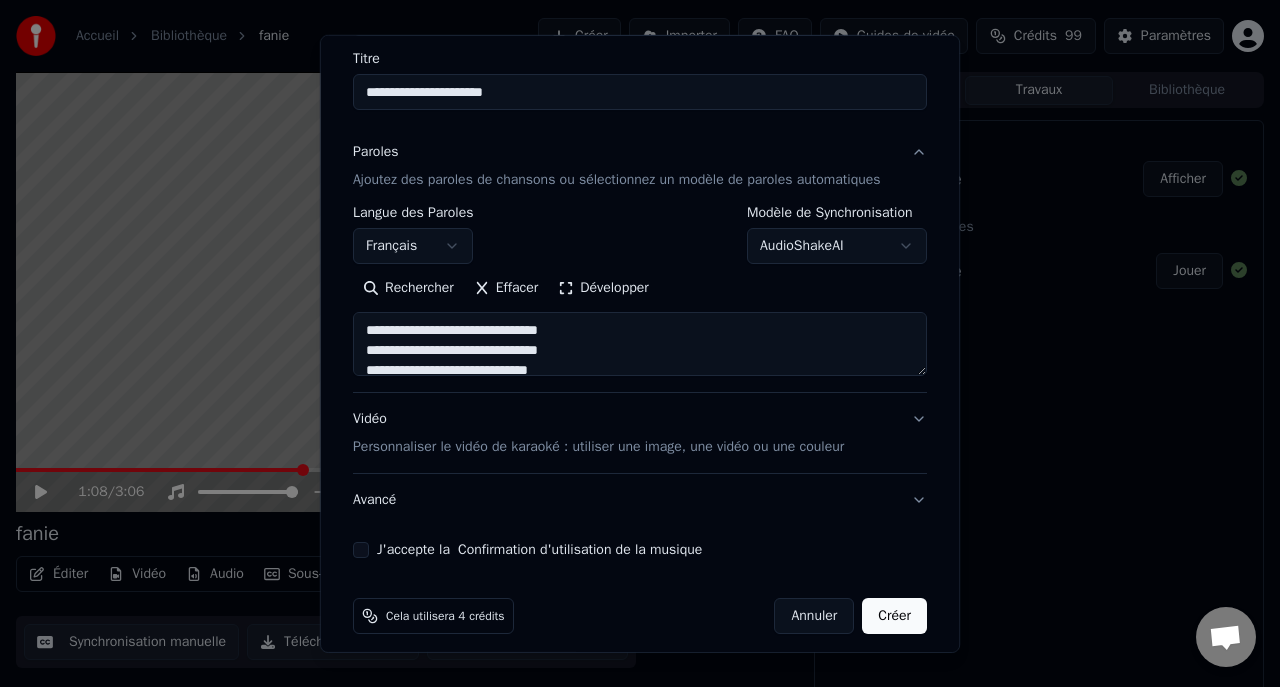 scroll, scrollTop: 162, scrollLeft: 0, axis: vertical 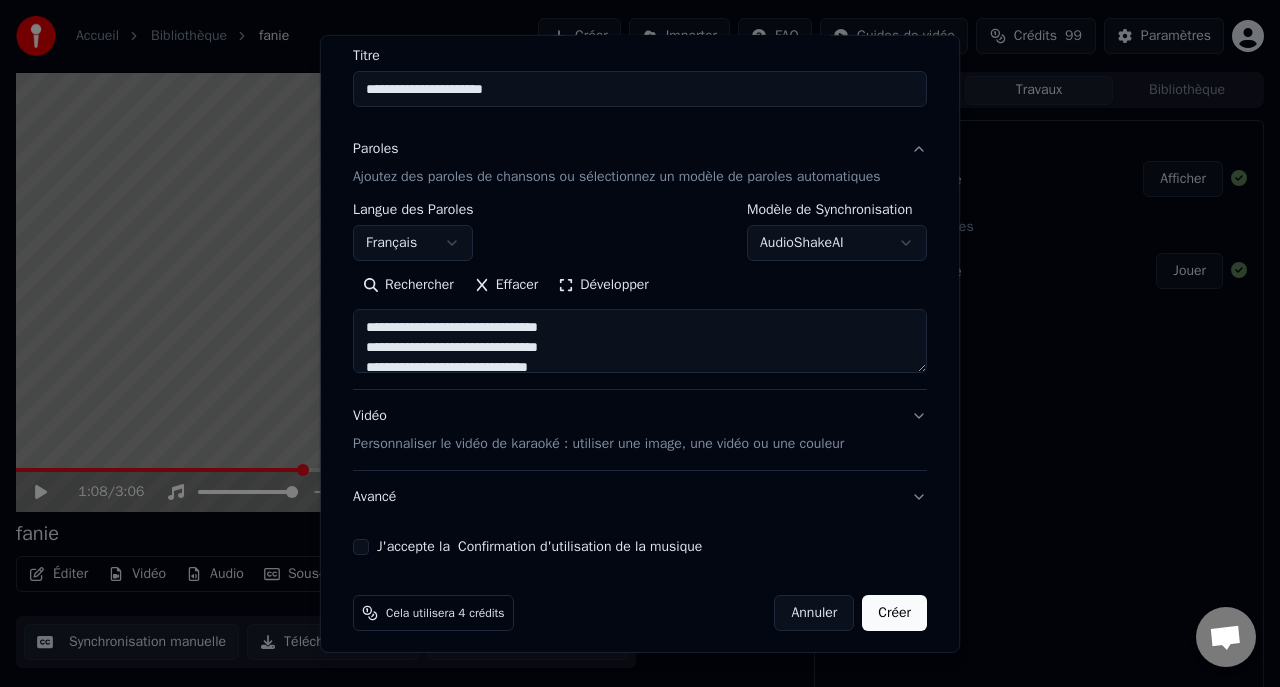 click on "Vidéo Personnaliser le vidéo de karaoké : utiliser une image, une vidéo ou une couleur" at bounding box center [640, 430] 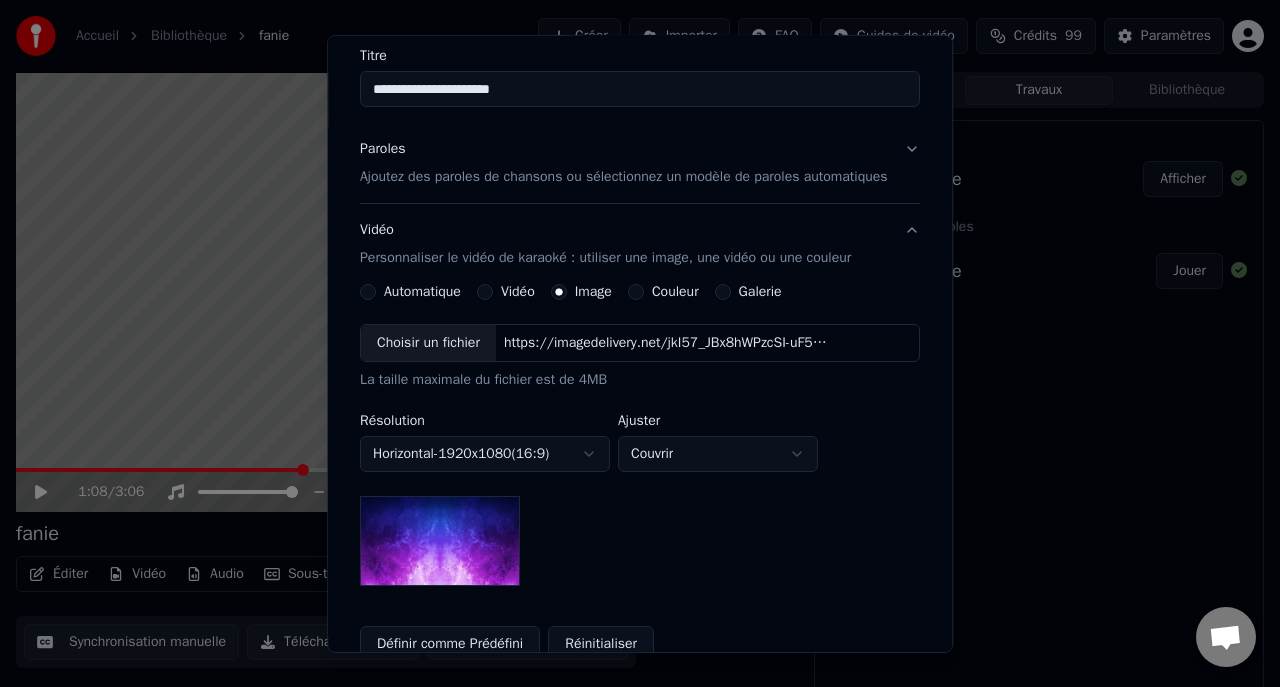 click on "Galerie" at bounding box center [760, 292] 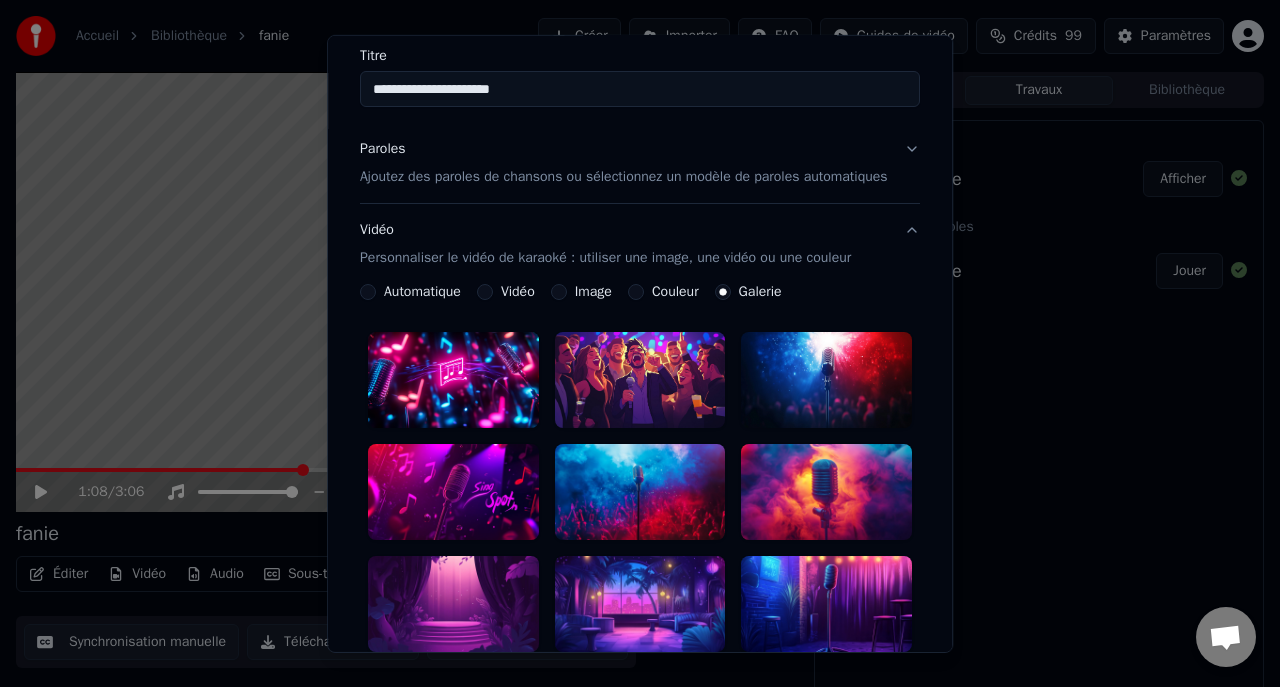 click at bounding box center (453, 492) 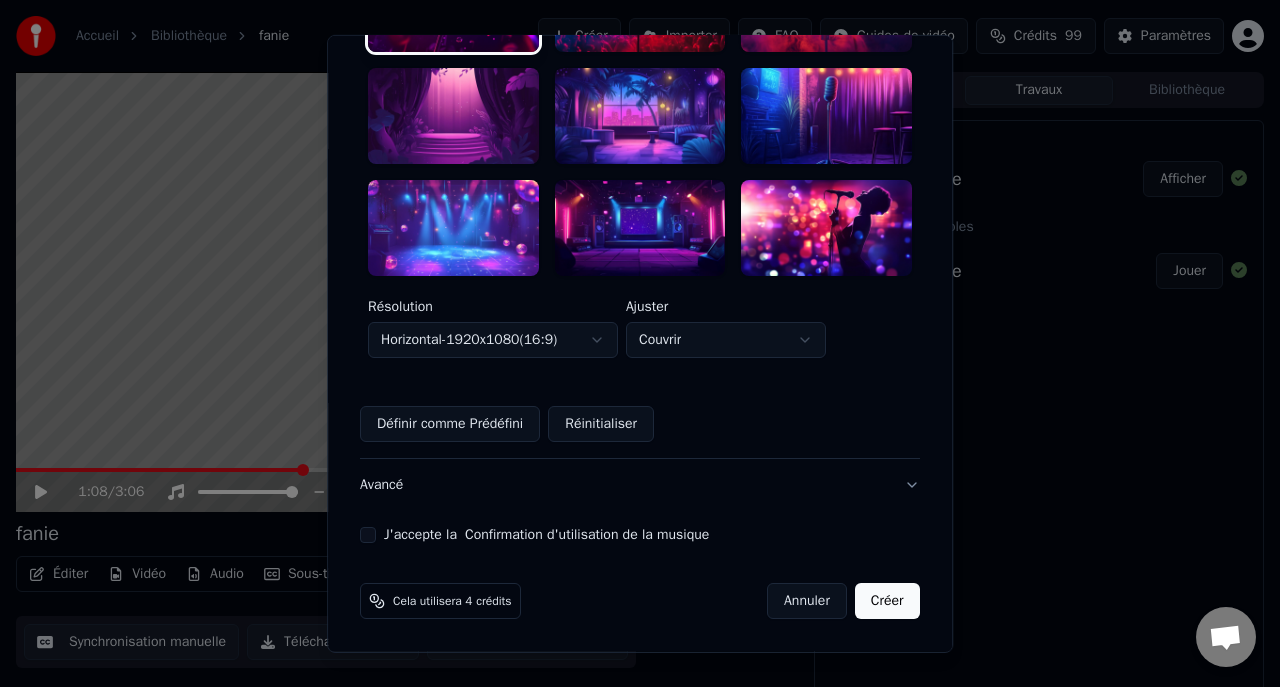 scroll, scrollTop: 680, scrollLeft: 0, axis: vertical 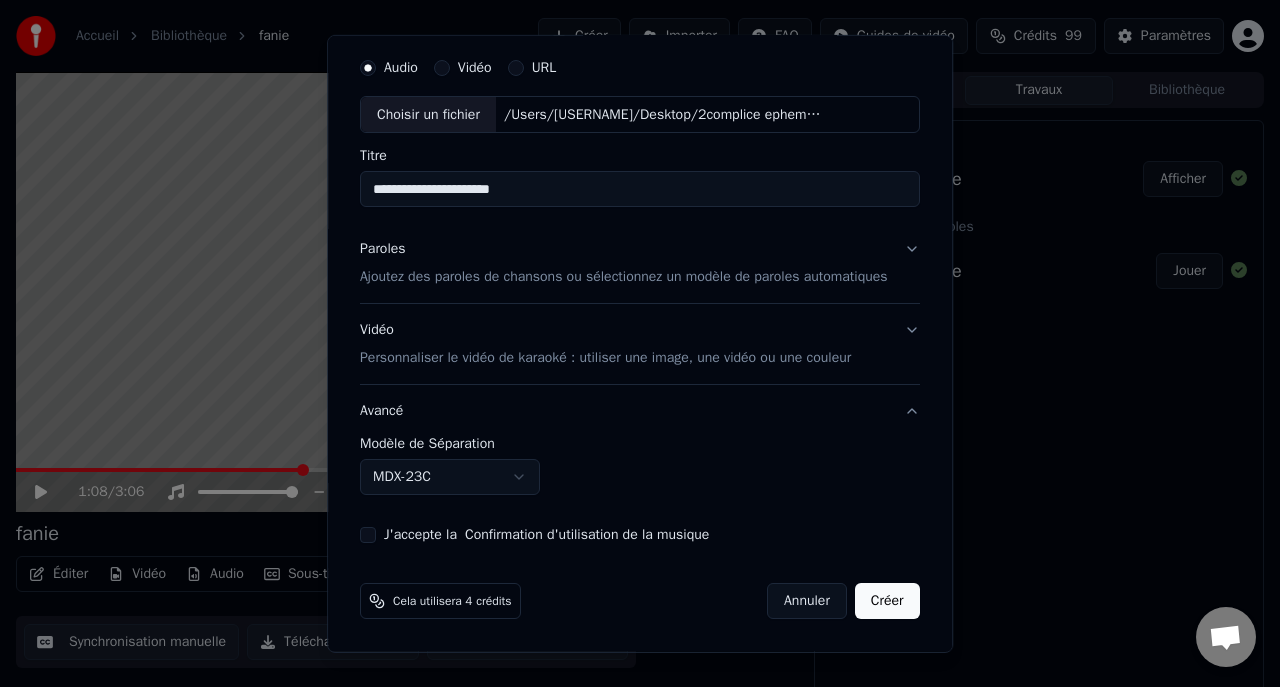 click on "**********" at bounding box center [640, 343] 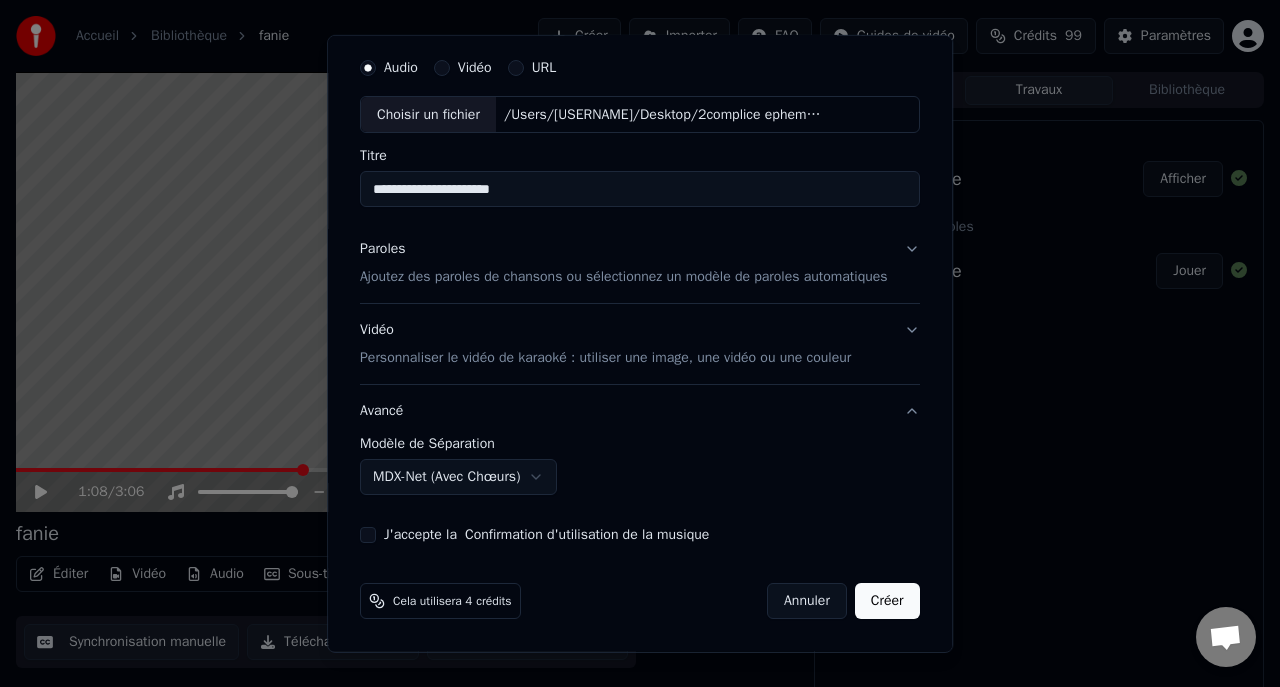 click on "J'accepte la   Confirmation d'utilisation de la musique" at bounding box center (368, 535) 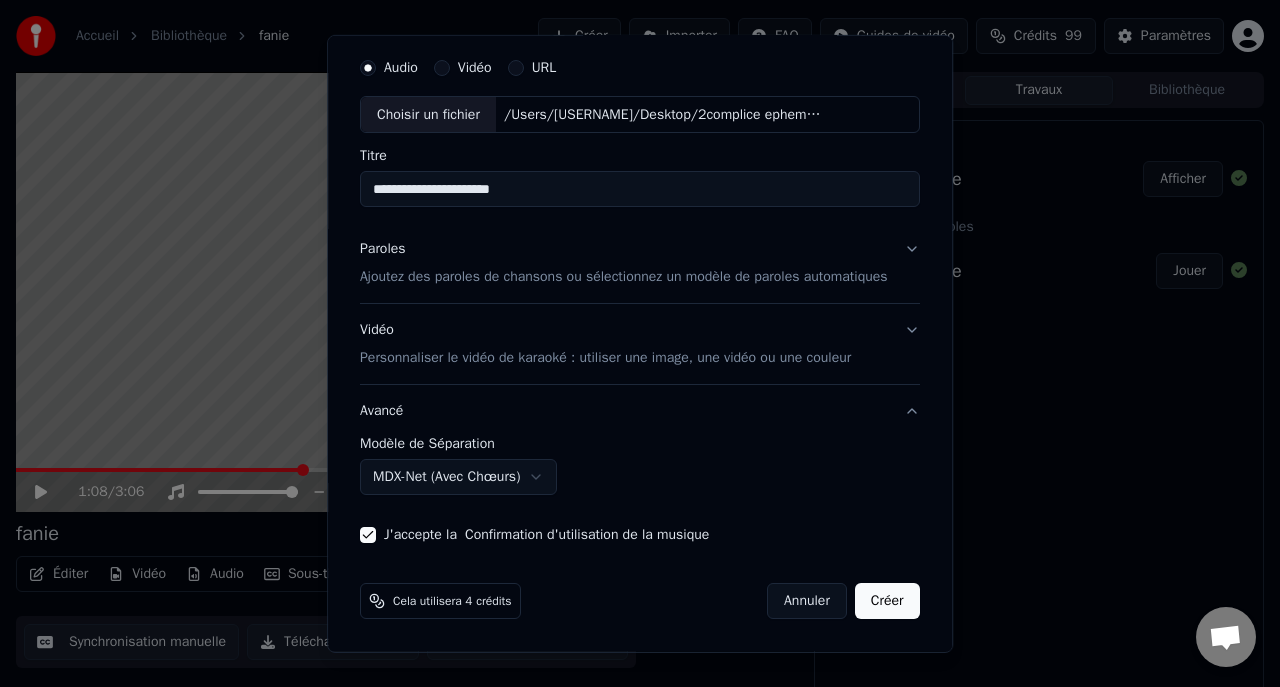 click on "Créer" at bounding box center (887, 601) 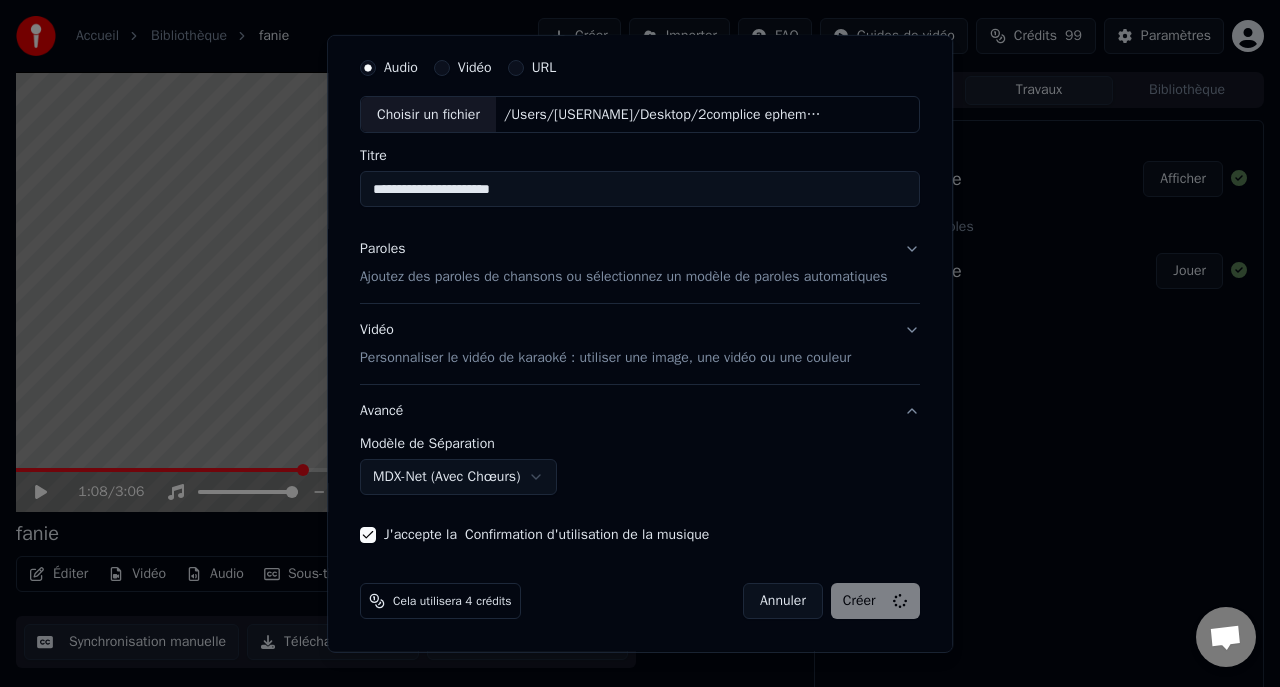 select on "******" 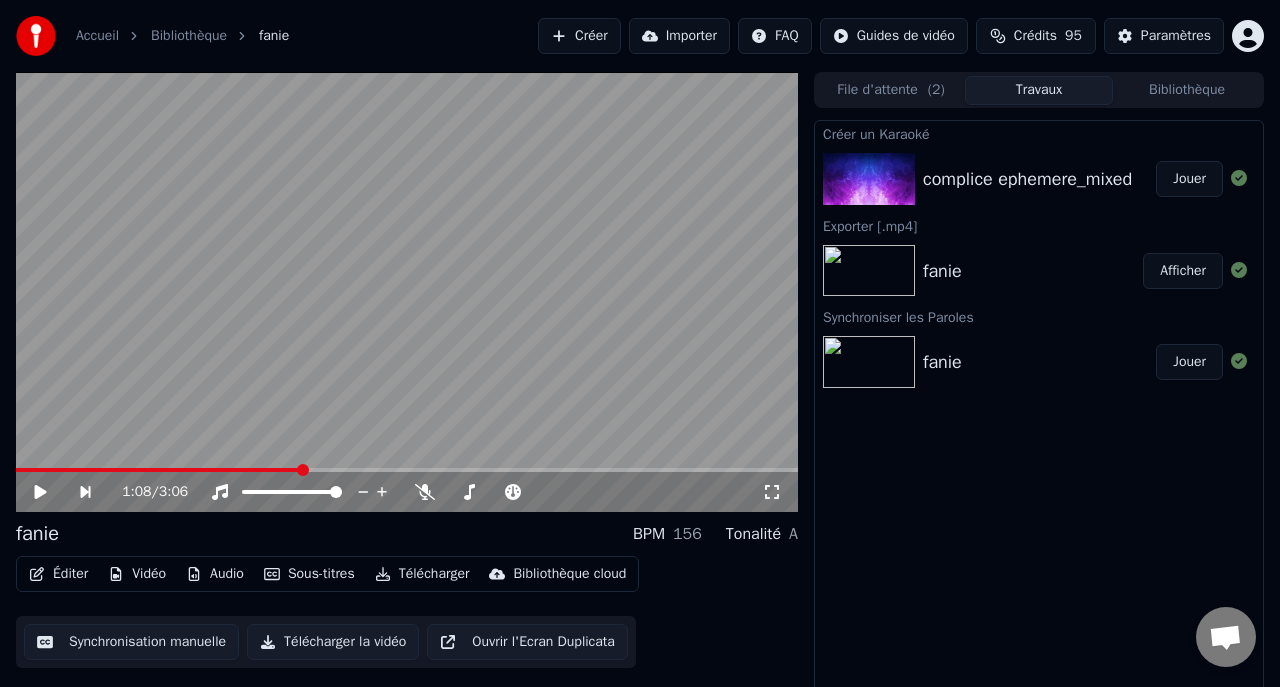click on "Jouer" at bounding box center [1189, 179] 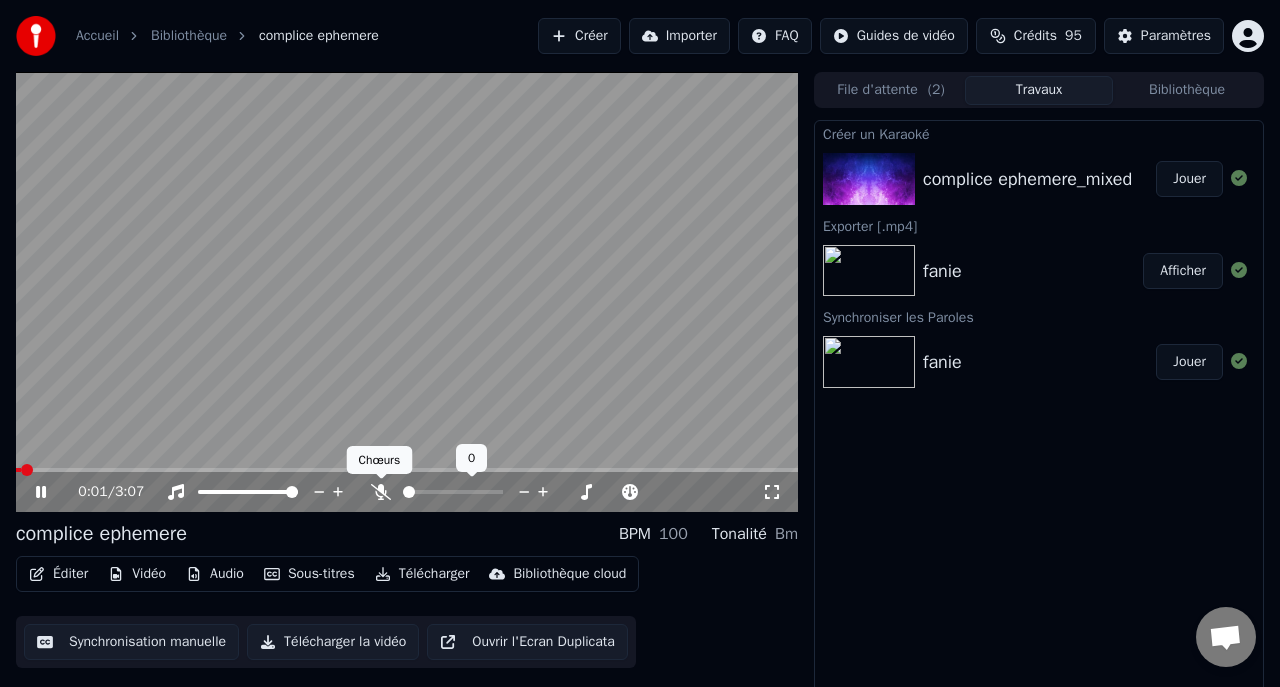 click 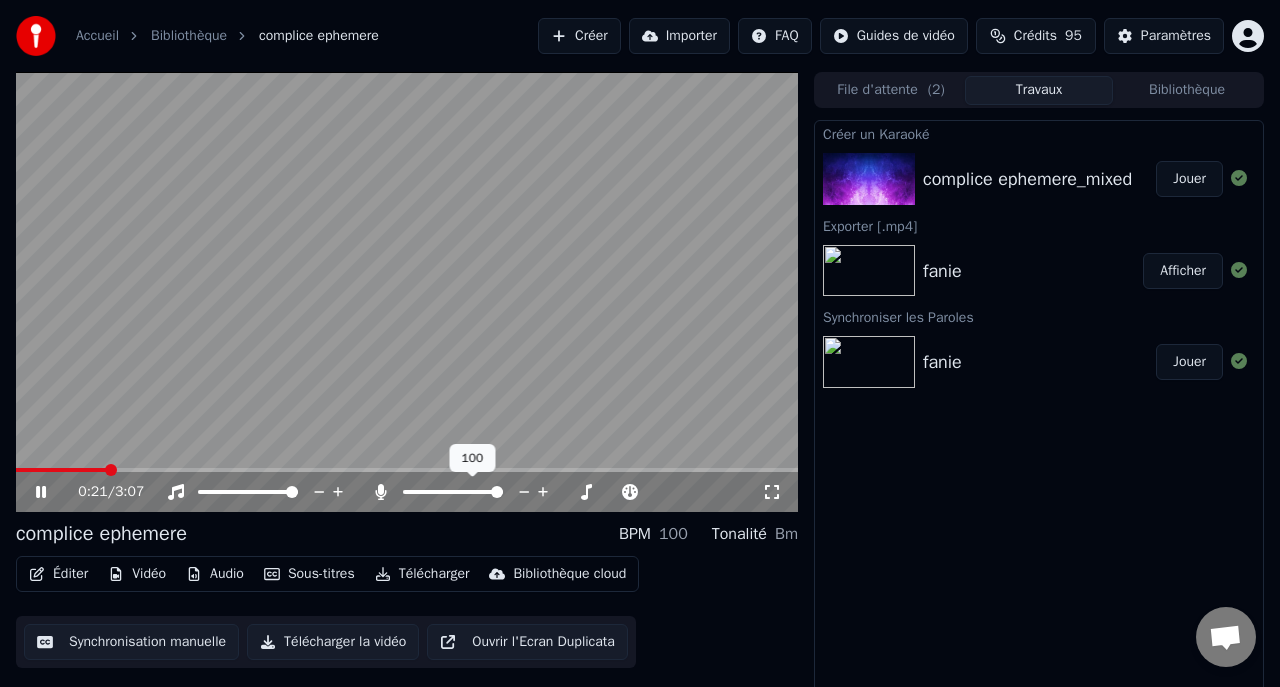 click 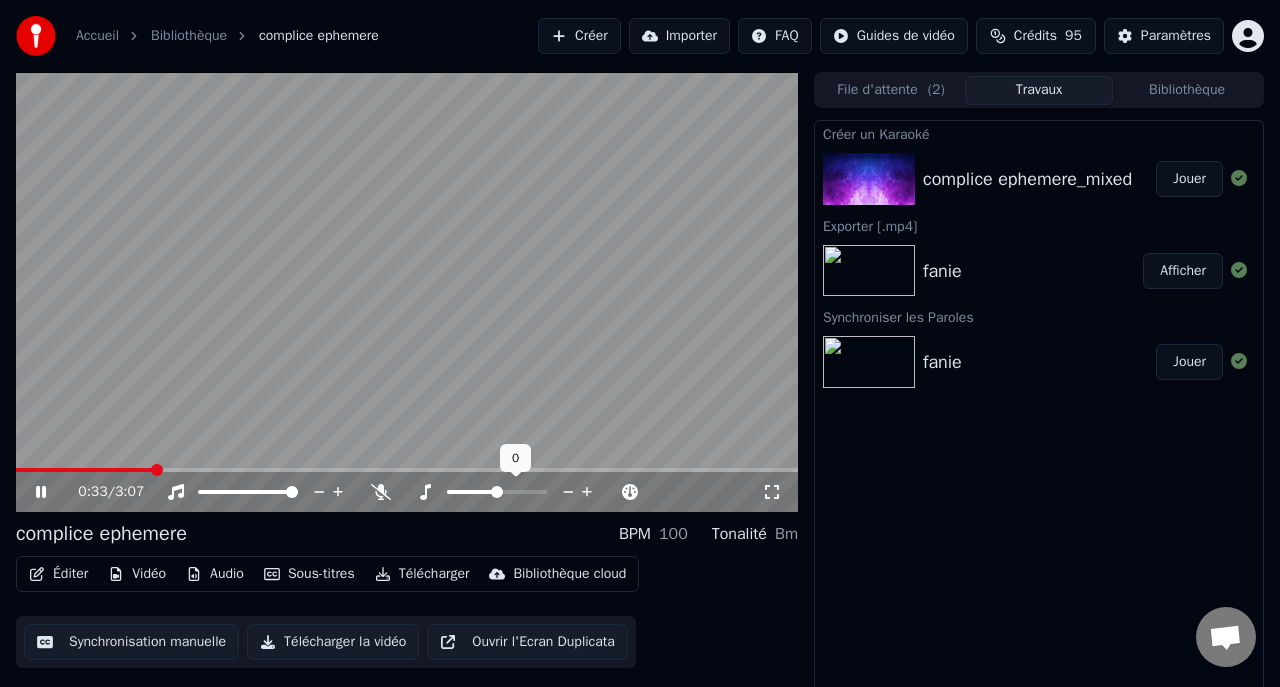 click 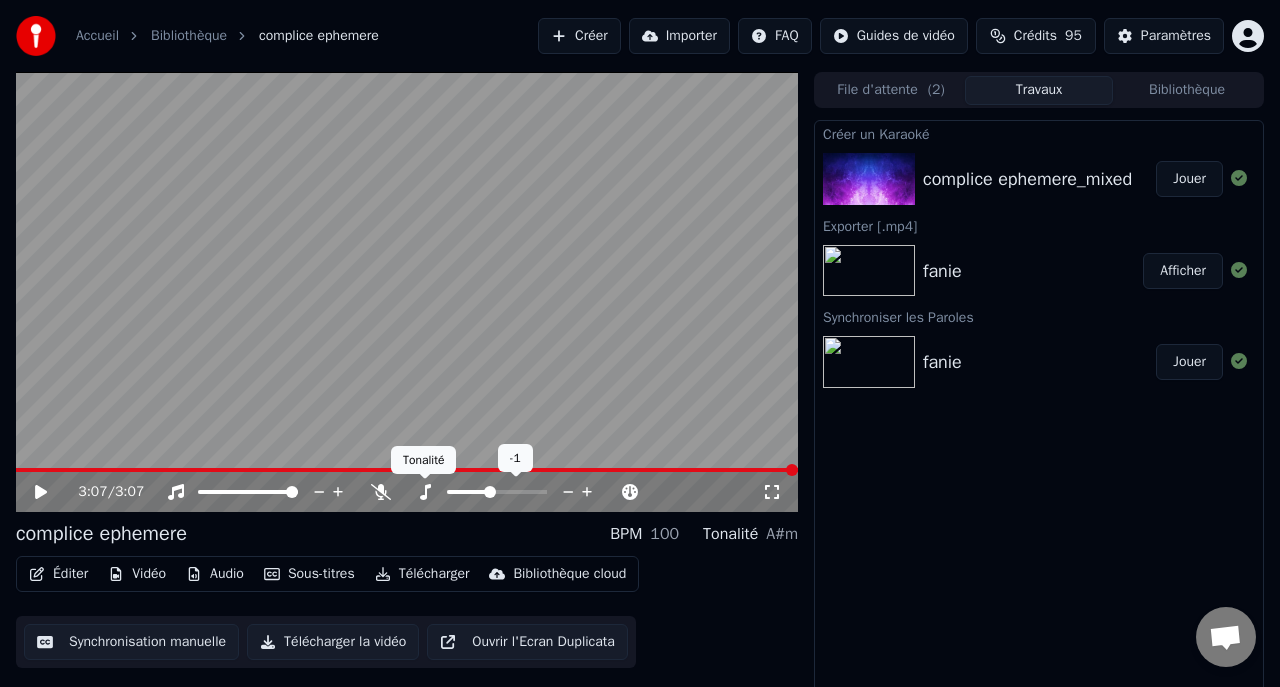click 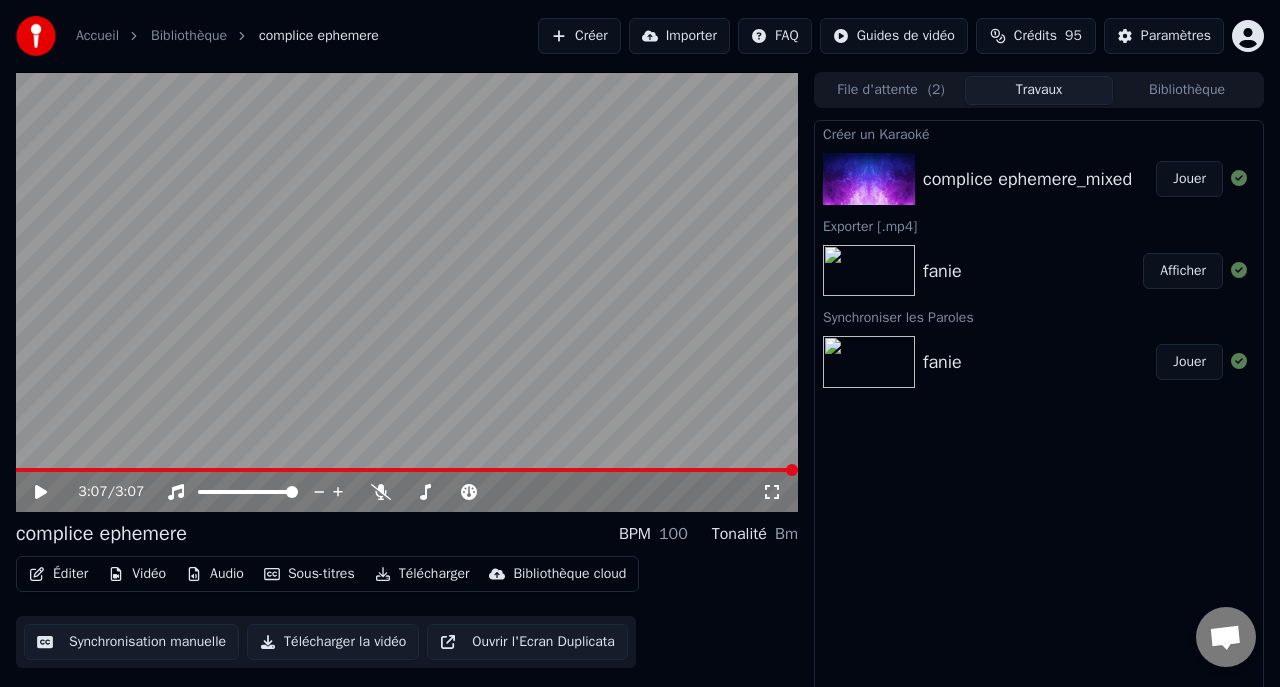 click on "3:07  /  3:07" at bounding box center (420, 492) 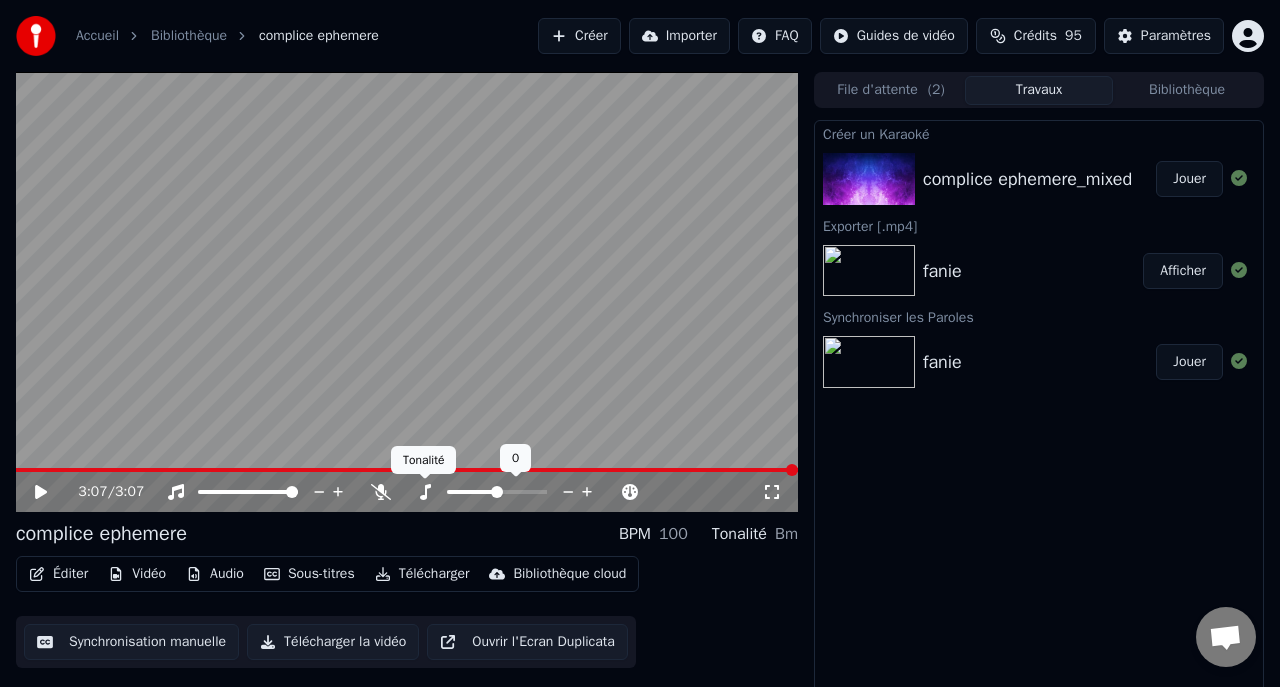 click on "Tonalité Tonalité" at bounding box center (423, 460) 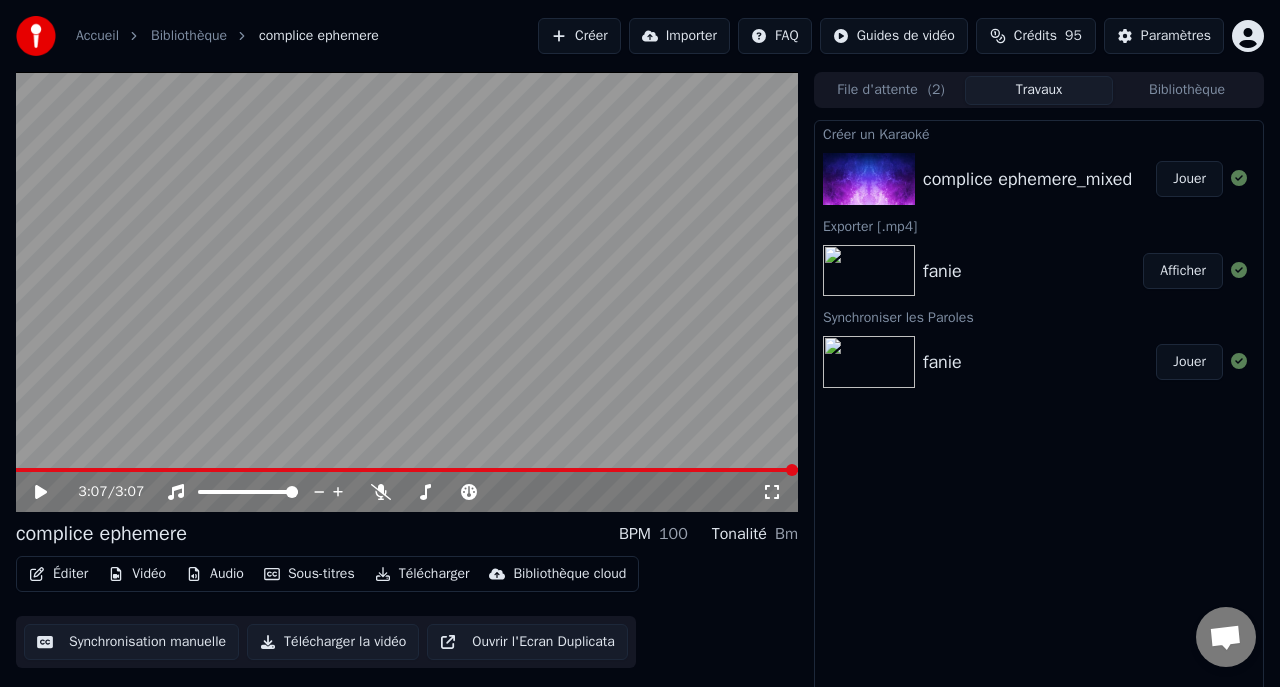 drag, startPoint x: 486, startPoint y: 454, endPoint x: 436, endPoint y: 465, distance: 51.1957 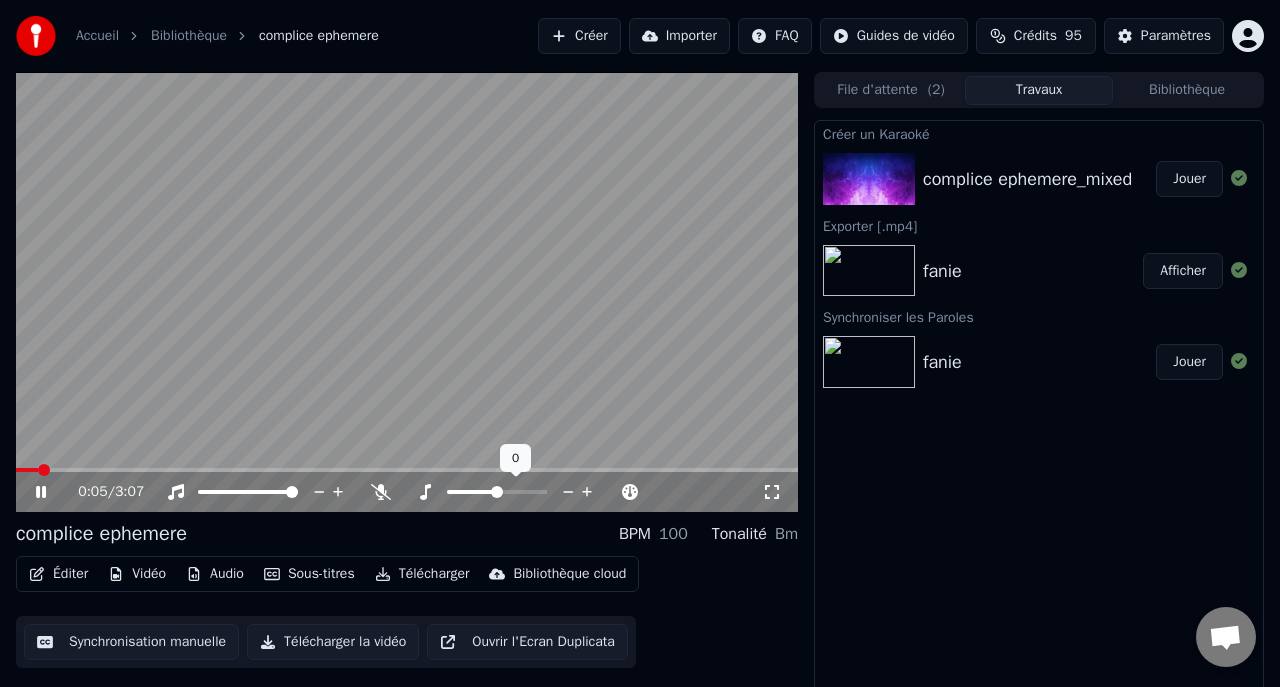 click 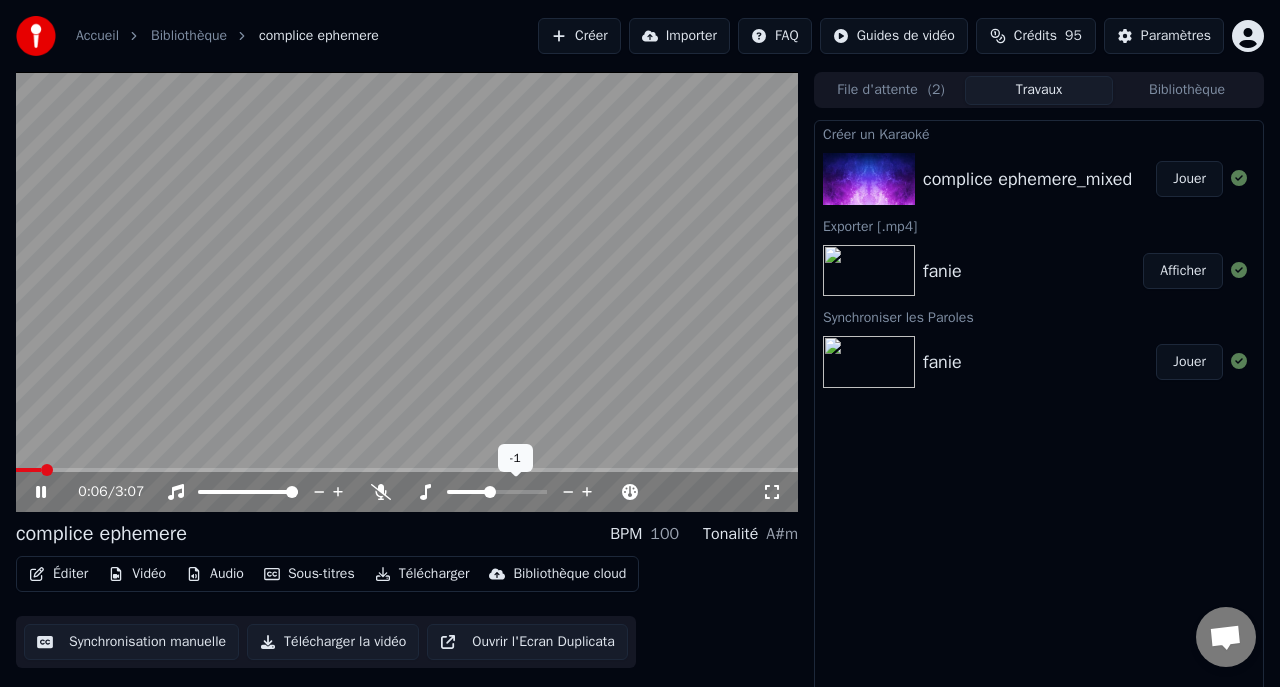 click 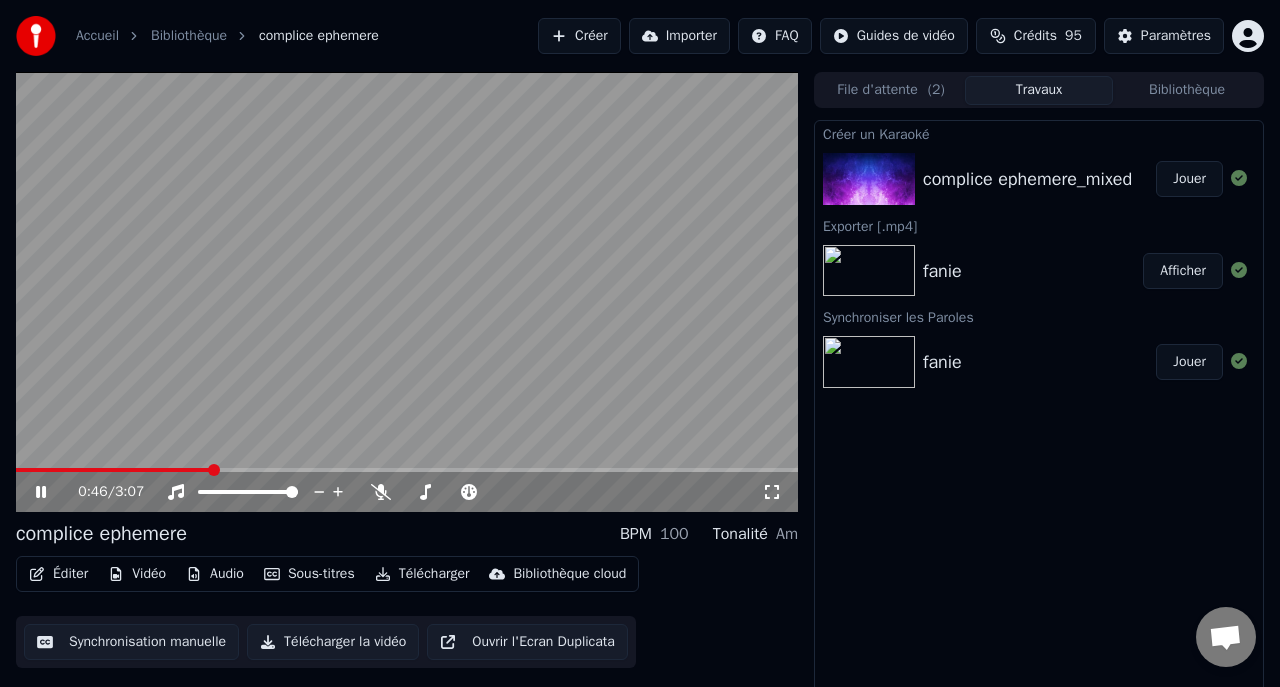 click on "Audio" at bounding box center (215, 574) 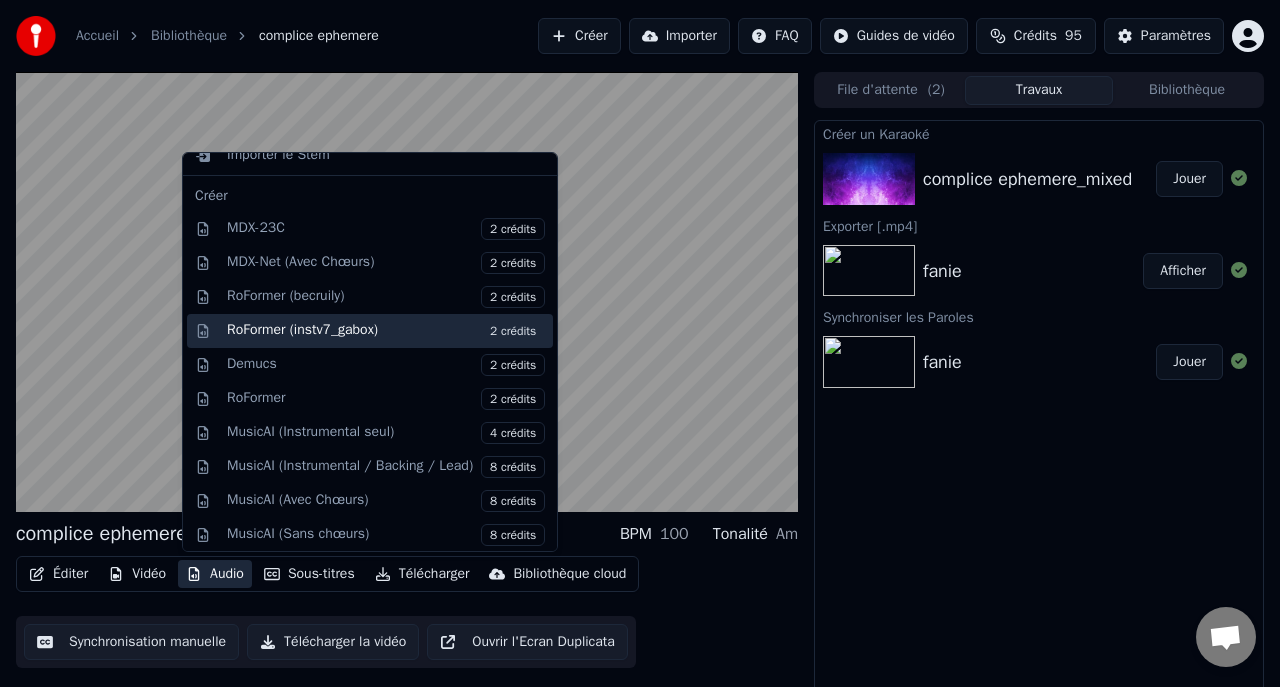 scroll, scrollTop: 165, scrollLeft: 0, axis: vertical 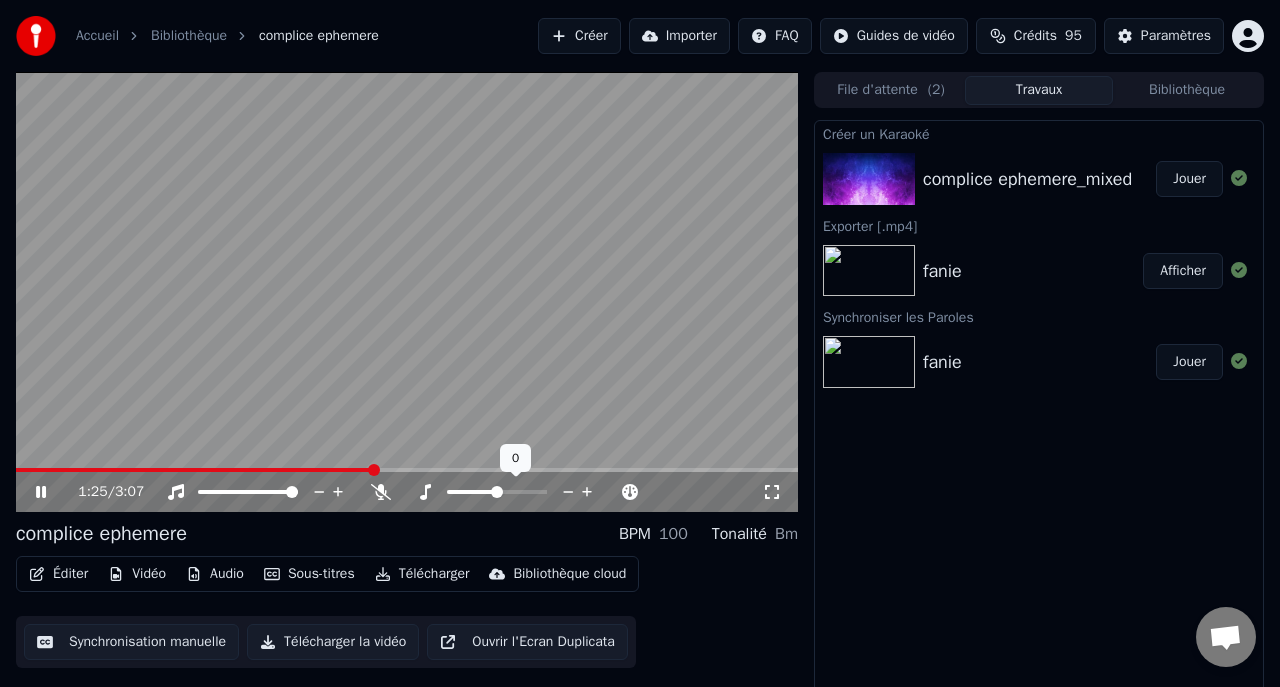 click at bounding box center (497, 492) 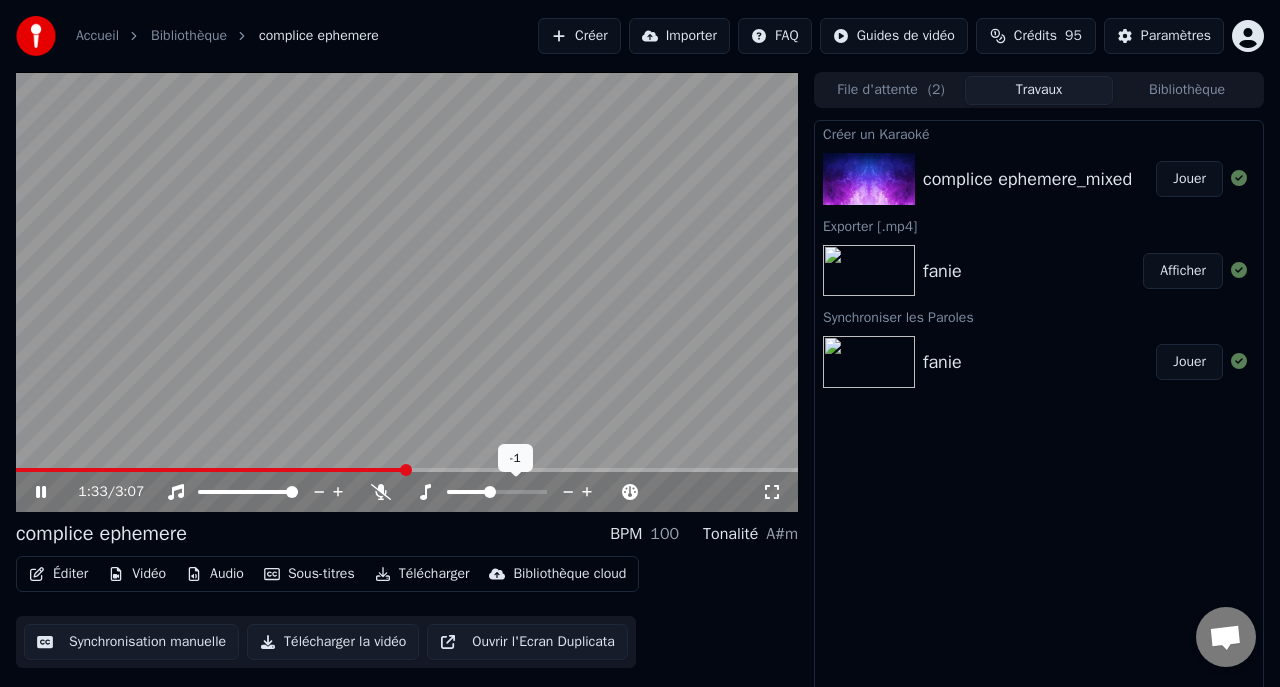 click at bounding box center [490, 492] 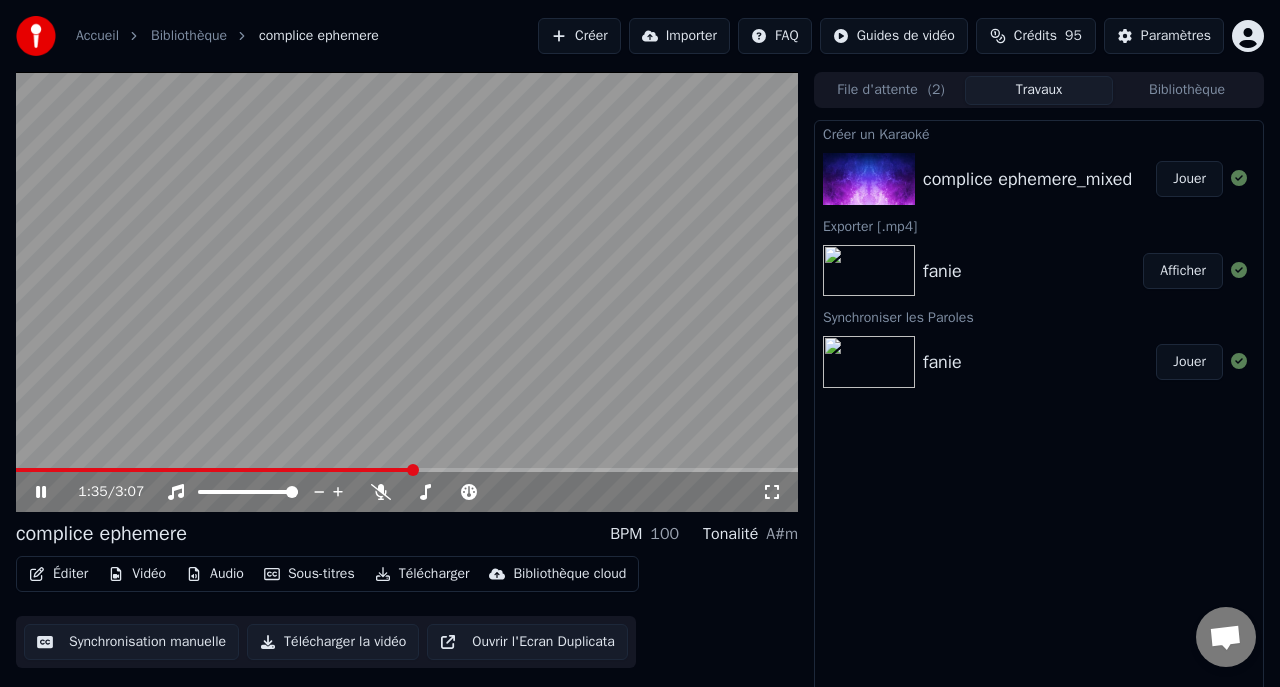click on "Audio" at bounding box center (215, 574) 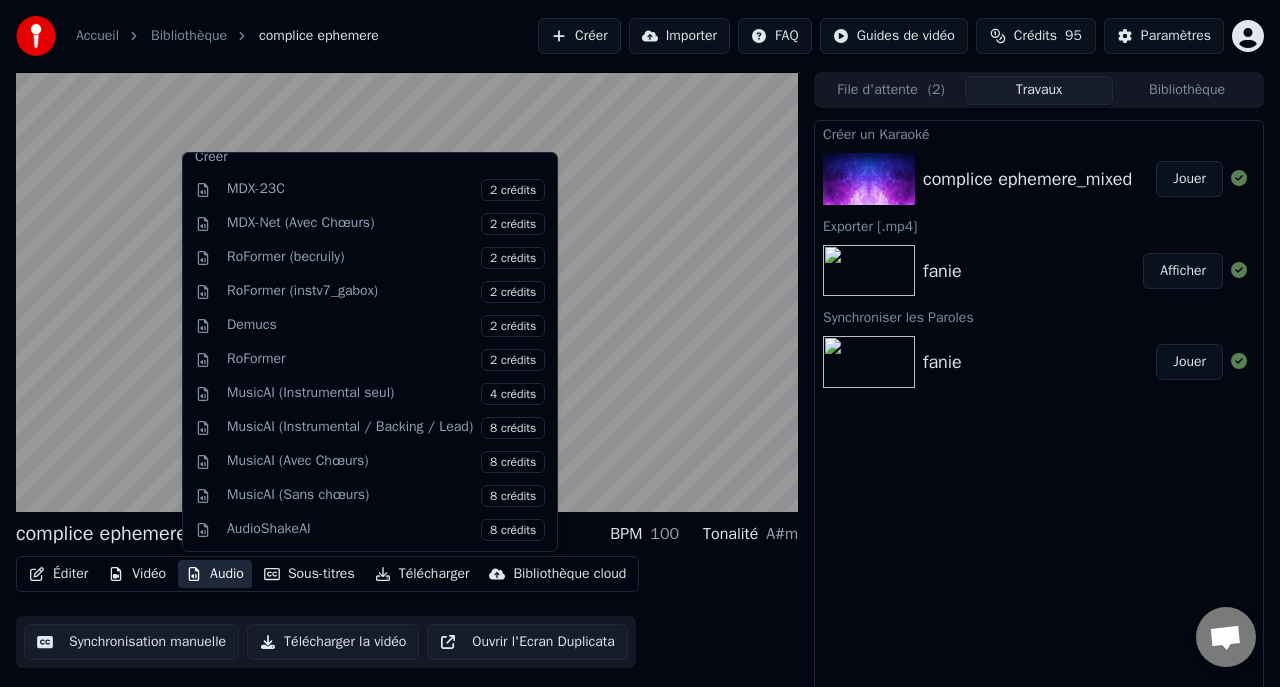 scroll, scrollTop: 201, scrollLeft: 0, axis: vertical 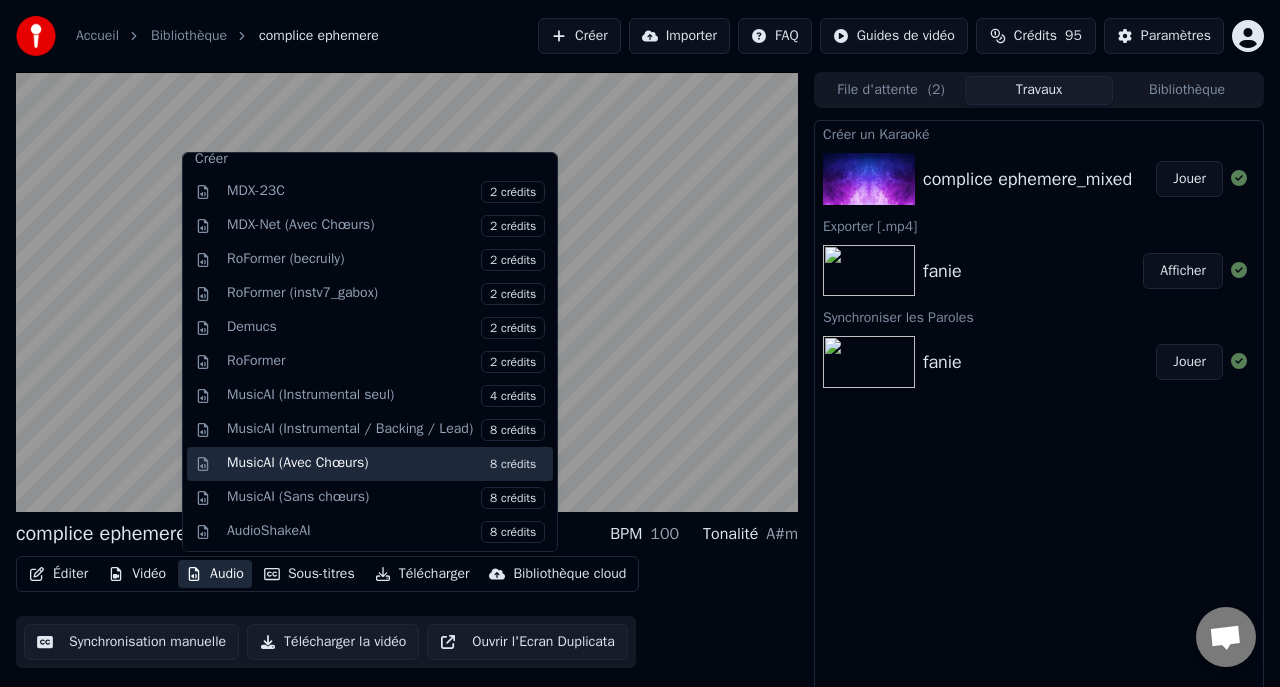 click on "MusicAI (Avec Chœurs) 8 crédits" at bounding box center (386, 464) 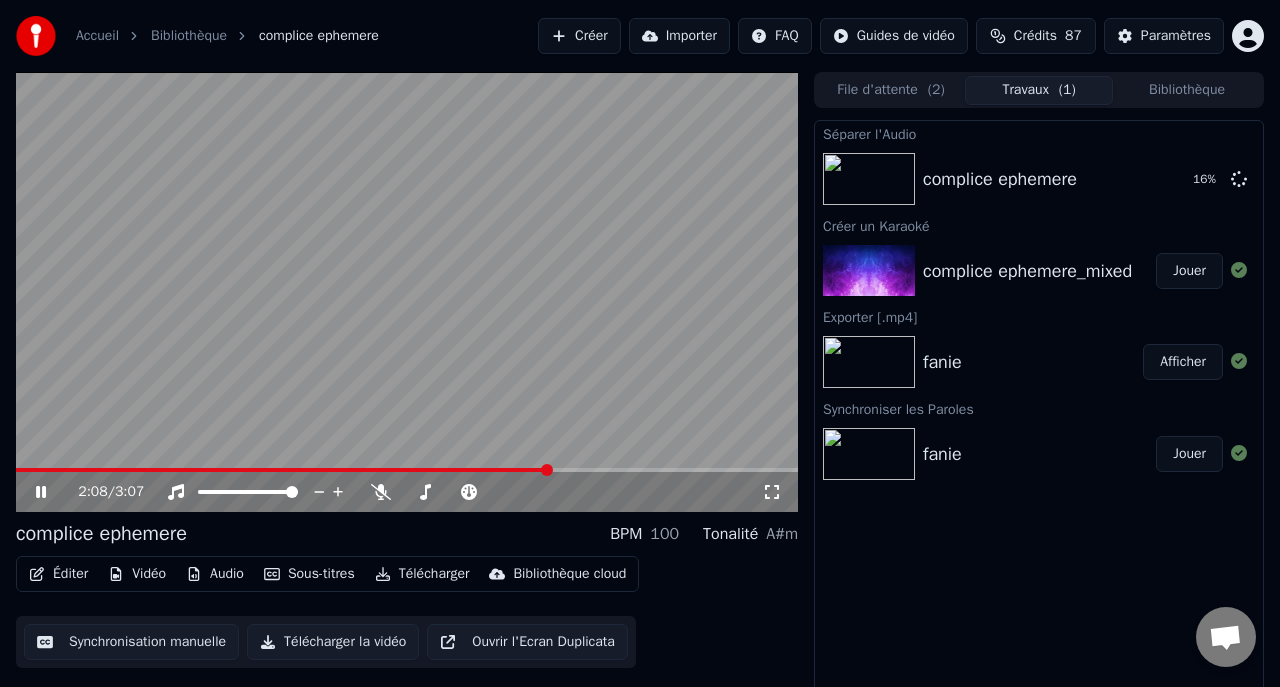 click 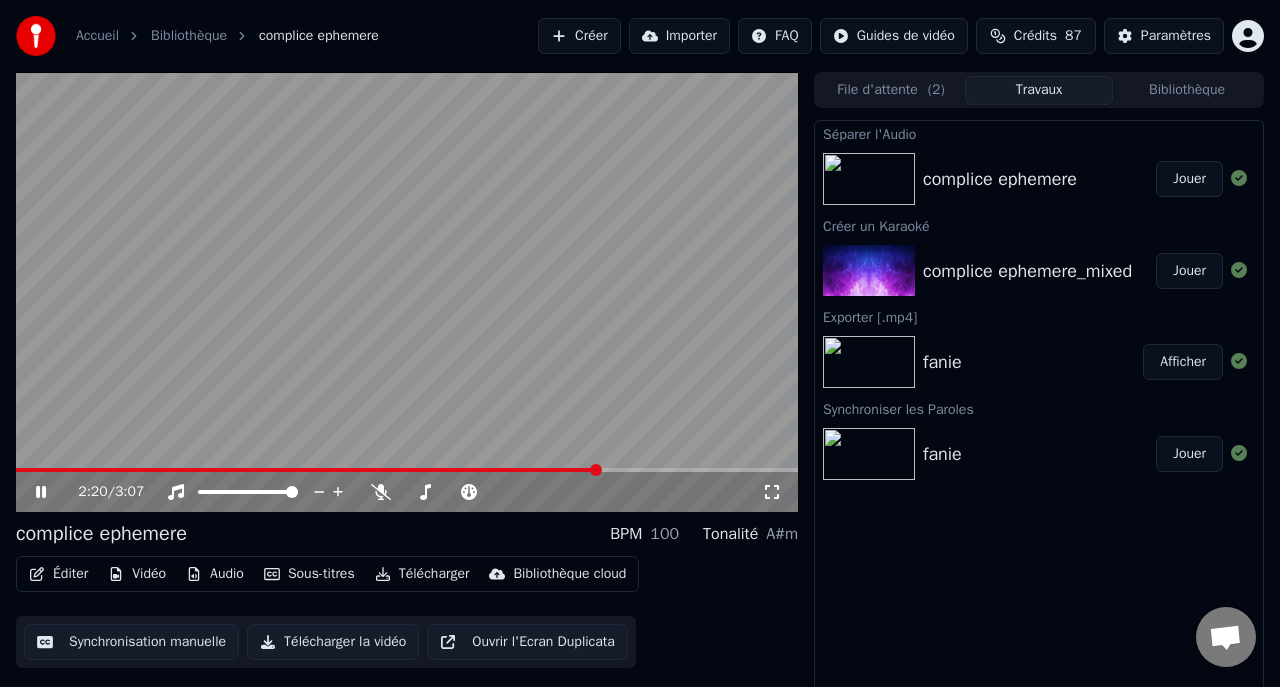 click on "Jouer" at bounding box center [1189, 179] 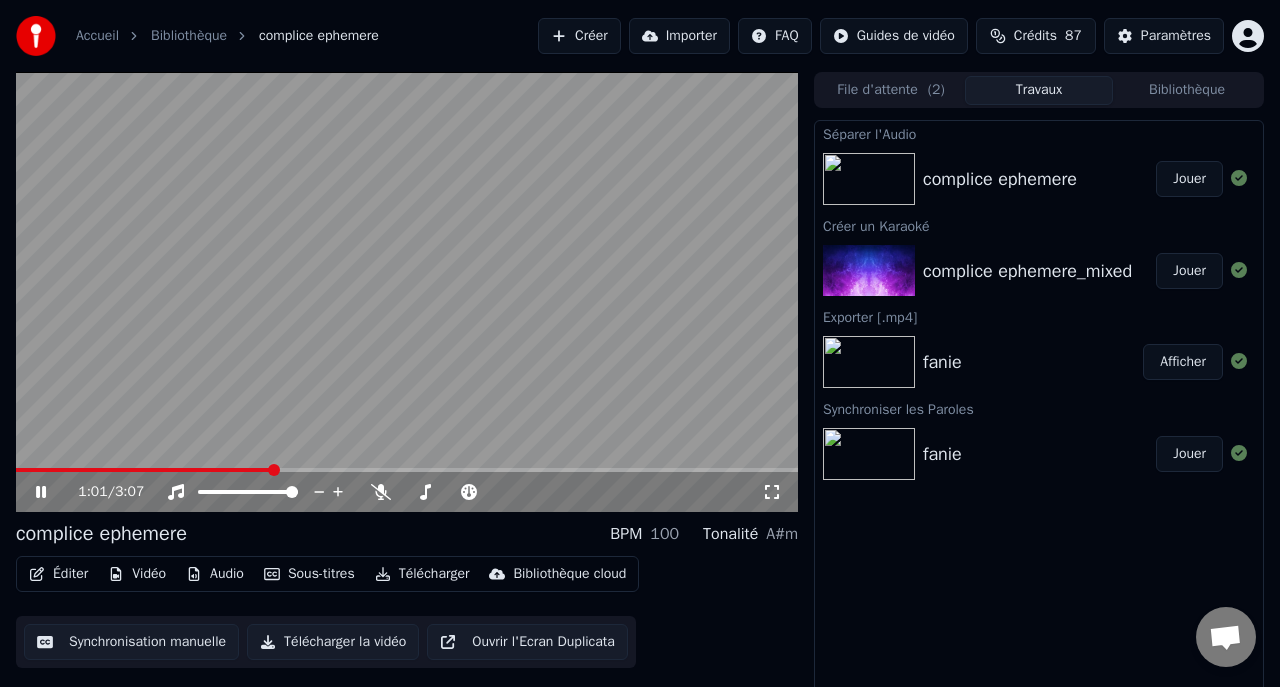 click 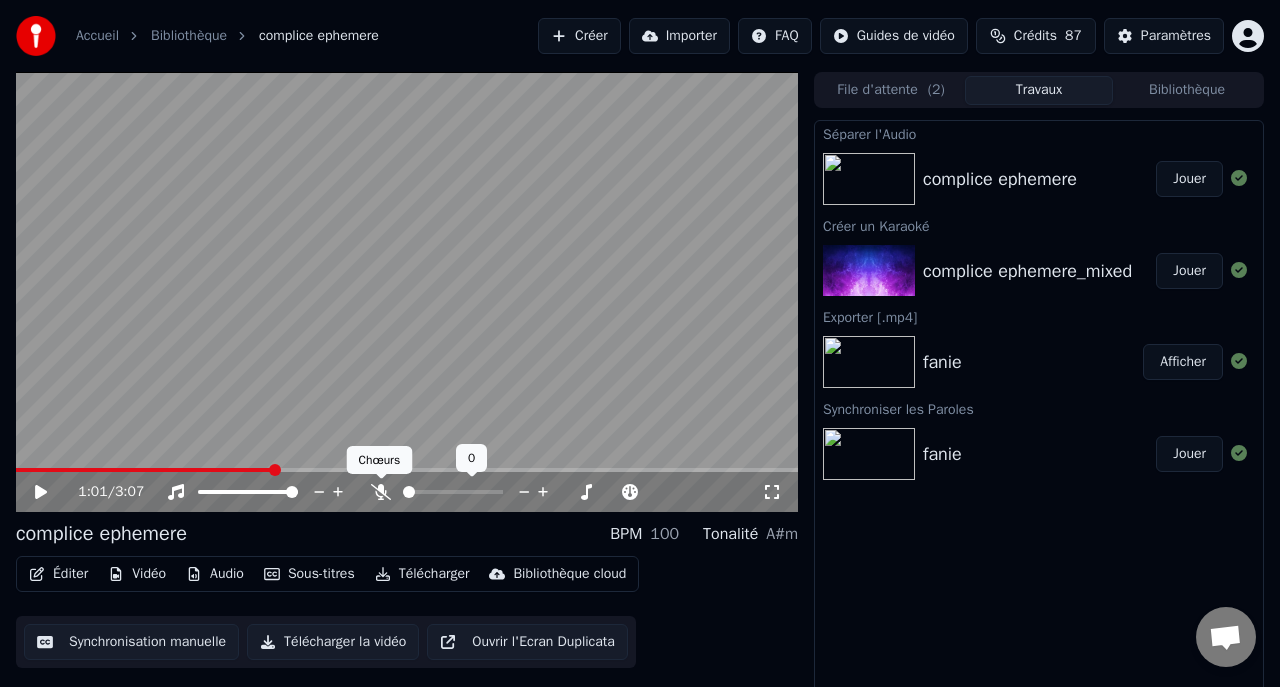 click 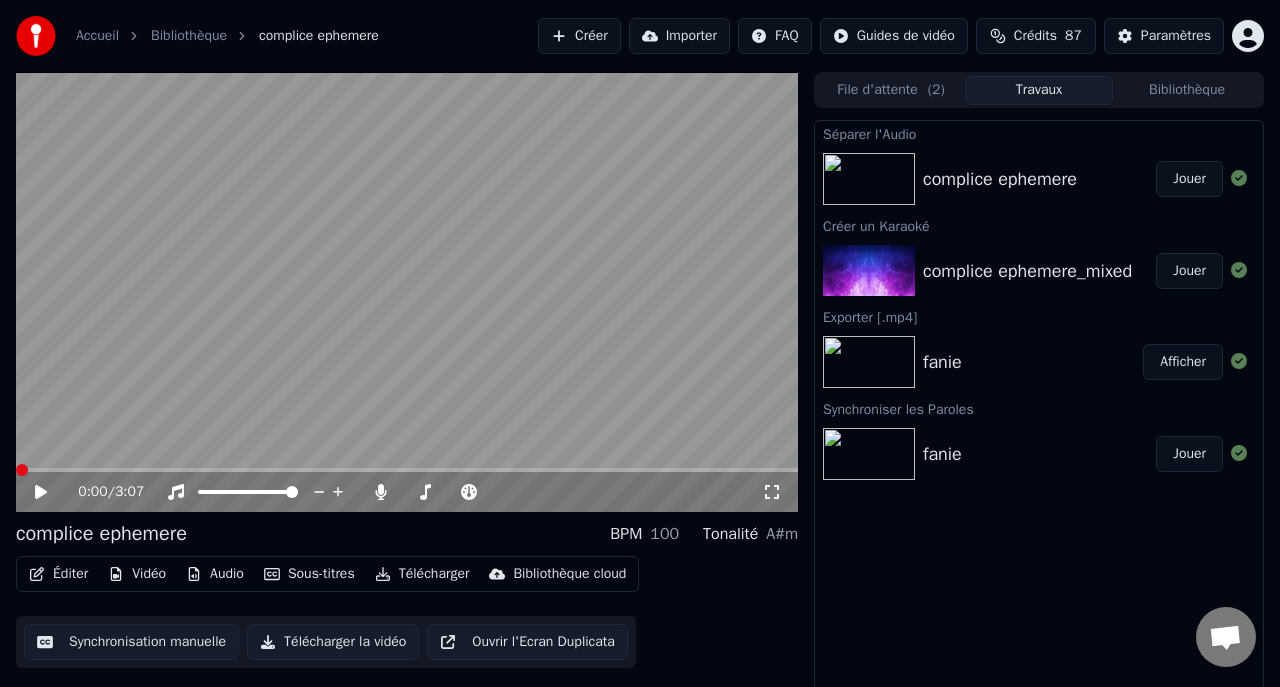 click on "0:00  /  3:07 complice ephemere BPM 100 Tonalité A#m Éditer Vidéo Audio Sous-titres Télécharger Bibliothèque cloud Synchronisation manuelle Télécharger la vidéo Ouvrir l'Ecran Duplicata File d'attente ( 2 ) Travaux Bibliothèque Séparer l'Audio complice ephemere Jouer Créer un Karaoké complice ephemere_mixed Jouer Exporter [.mp4] fanie Afficher Synchroniser les Paroles fanie Jouer" at bounding box center [640, 388] 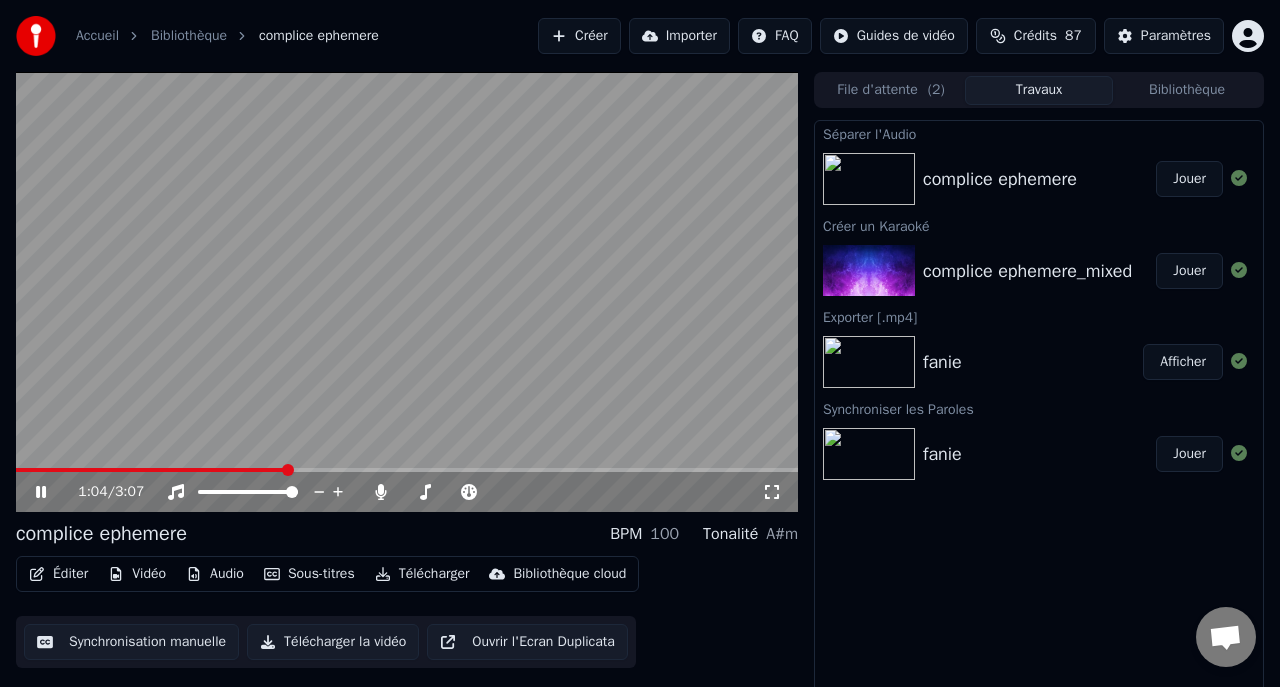 click on "Jouer" at bounding box center (1189, 179) 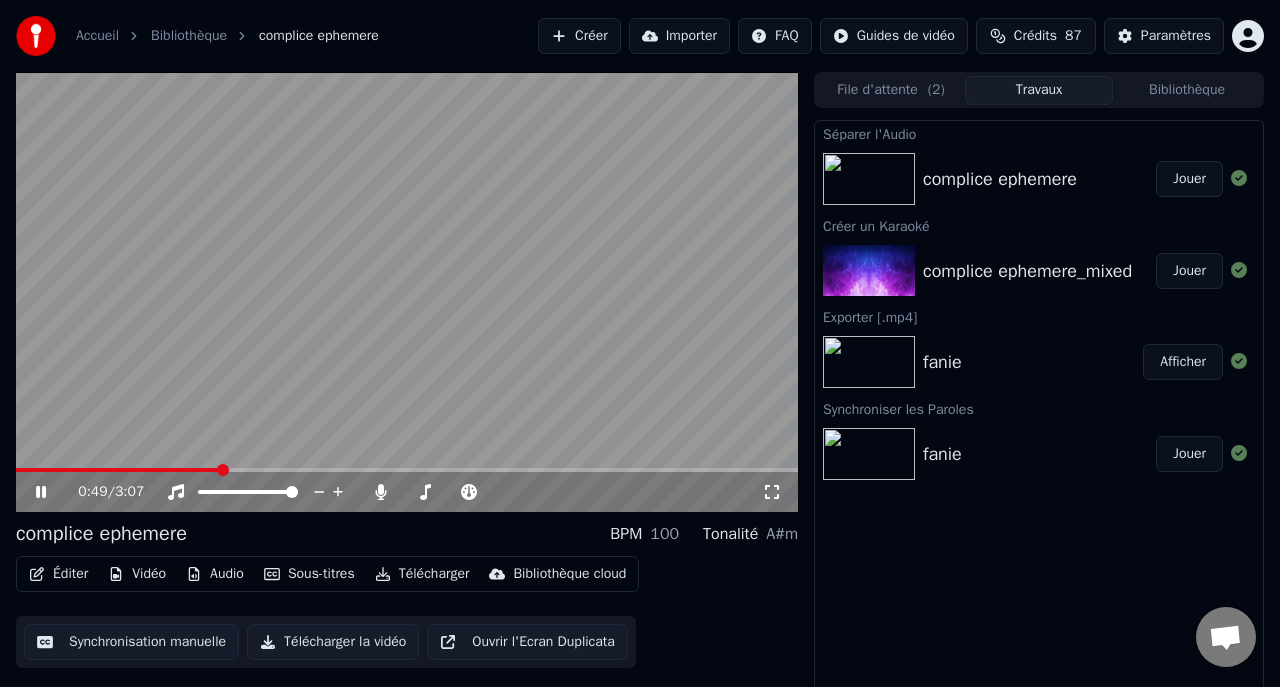 click at bounding box center [118, 470] 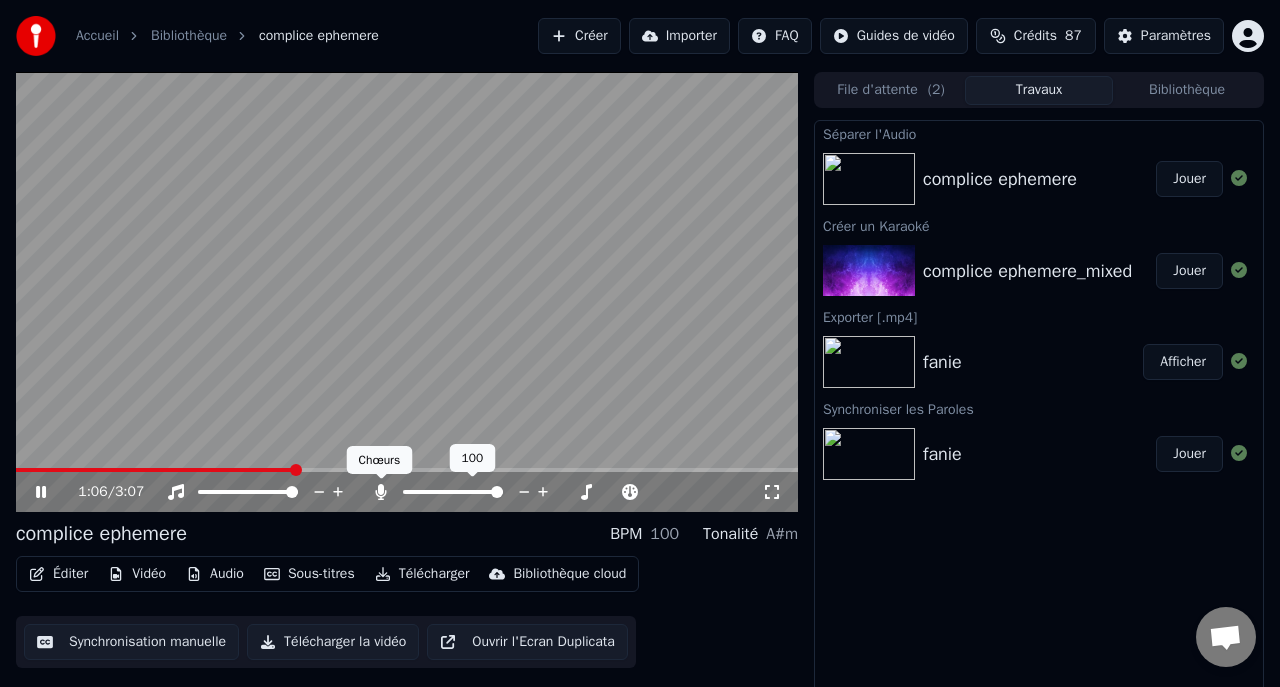 click 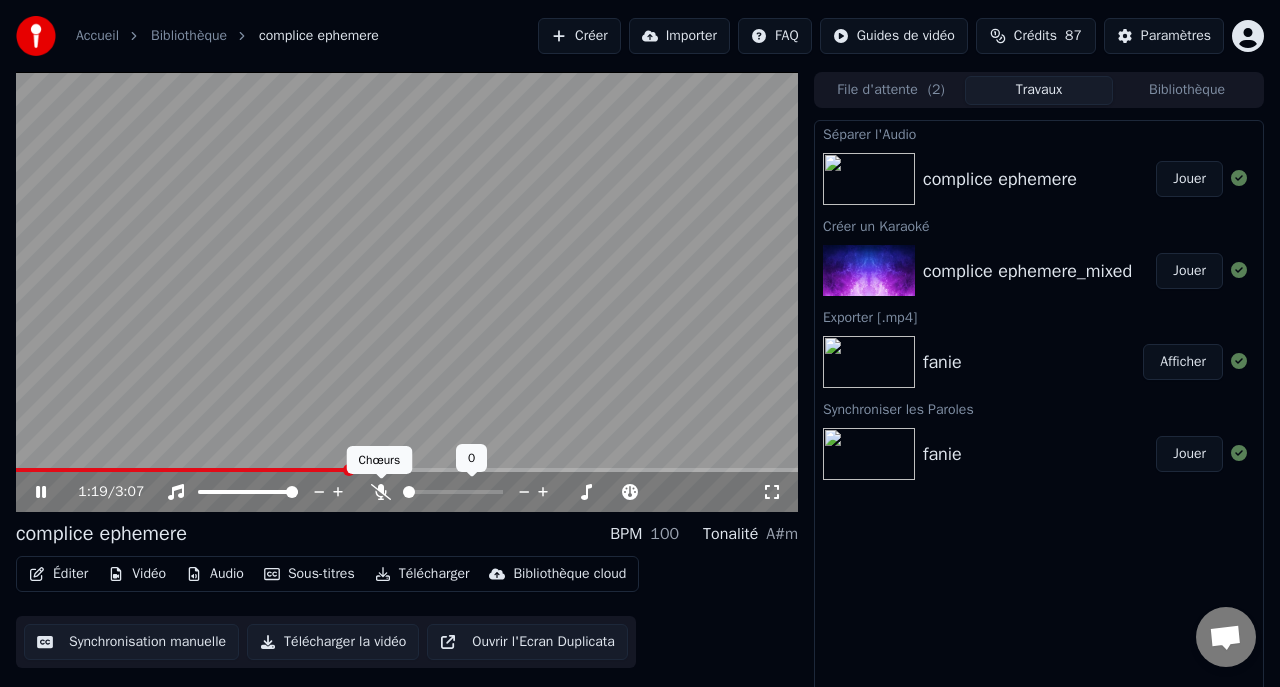 click 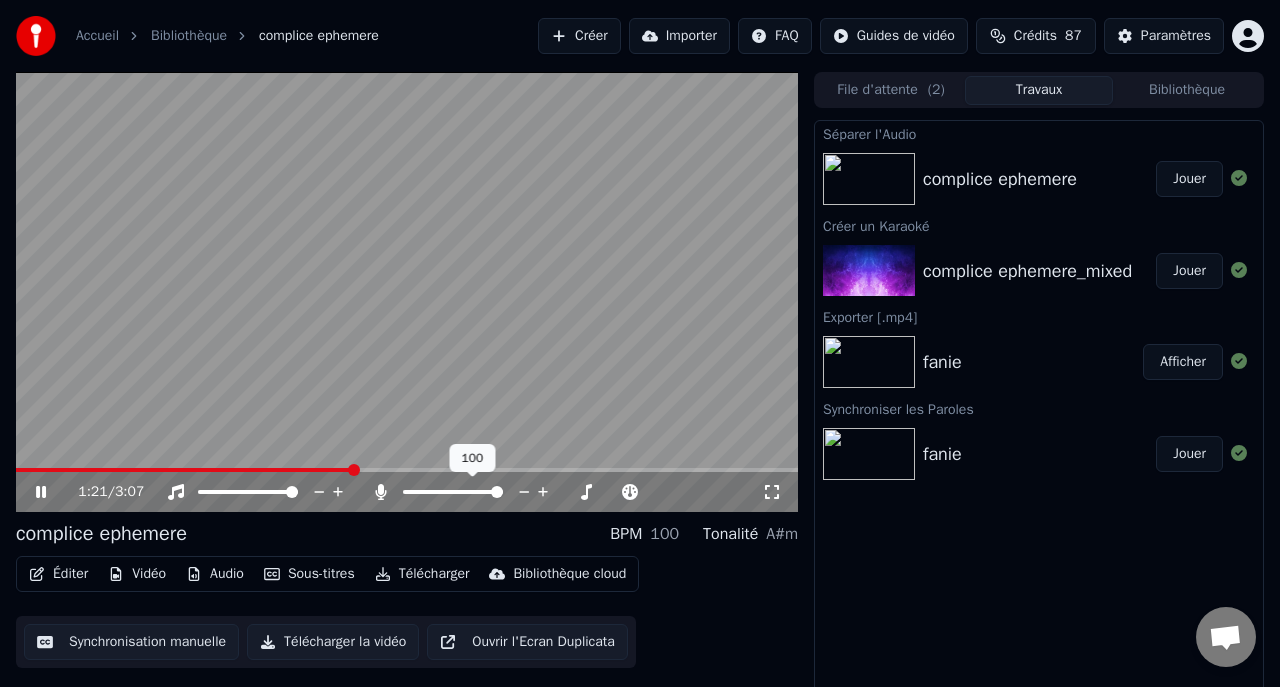 click 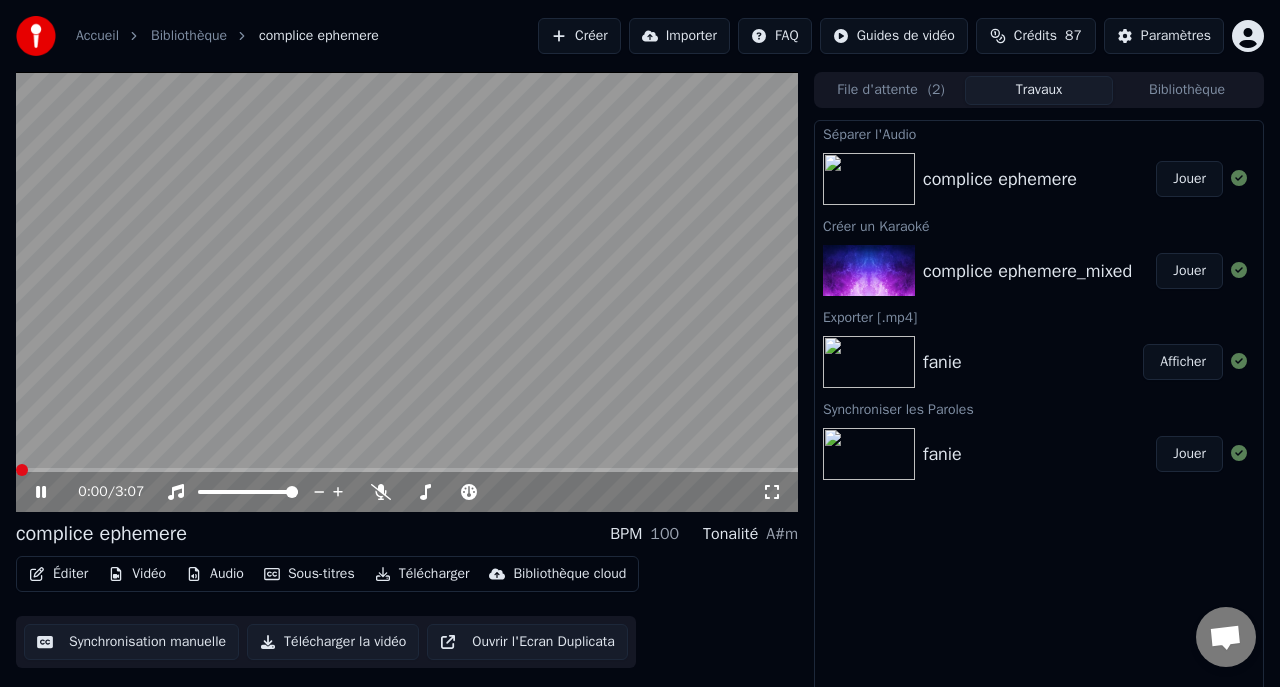 click on "0:00  /  3:07 complice ephemere BPM 100 Tonalité A#m Éditer Vidéo Audio Sous-titres Télécharger Bibliothèque cloud Synchronisation manuelle Télécharger la vidéo Ouvrir l'Ecran Duplicata File d'attente ( 2 ) Travaux Bibliothèque Séparer l'Audio complice ephemere Jouer Créer un Karaoké complice ephemere_mixed Jouer Exporter [.mp4] fanie Afficher Synchroniser les Paroles fanie Jouer" at bounding box center (640, 388) 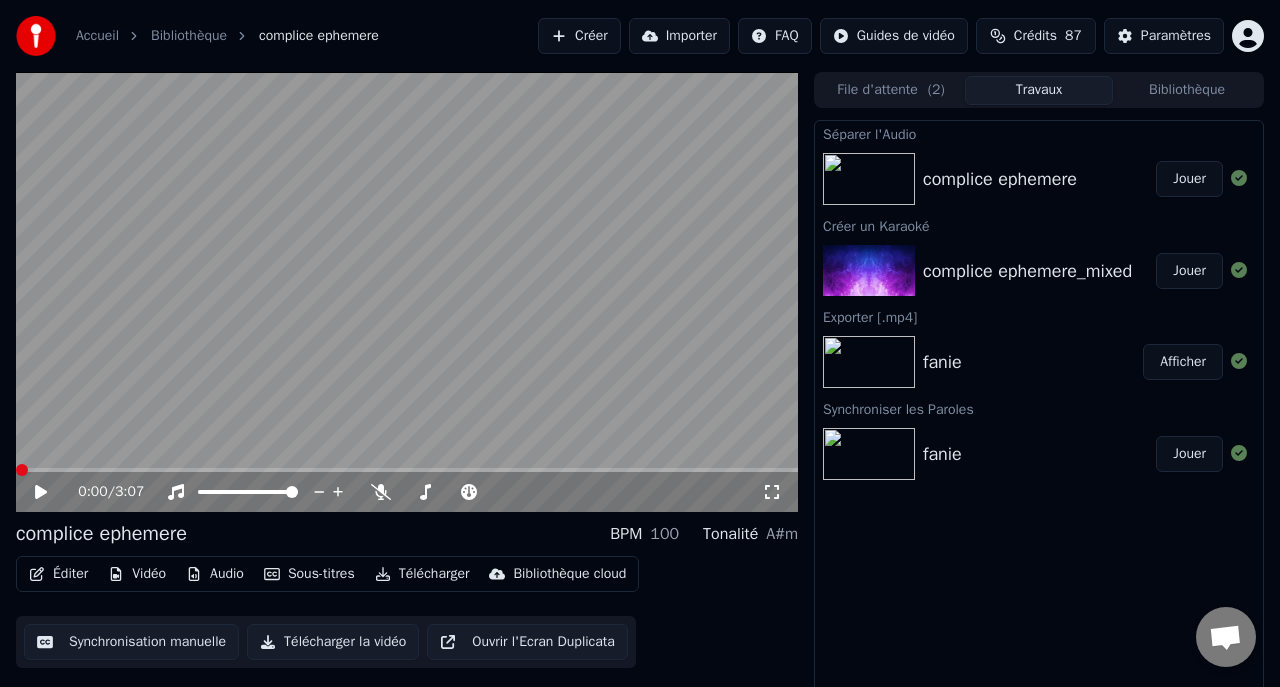 click on "Audio" at bounding box center (215, 574) 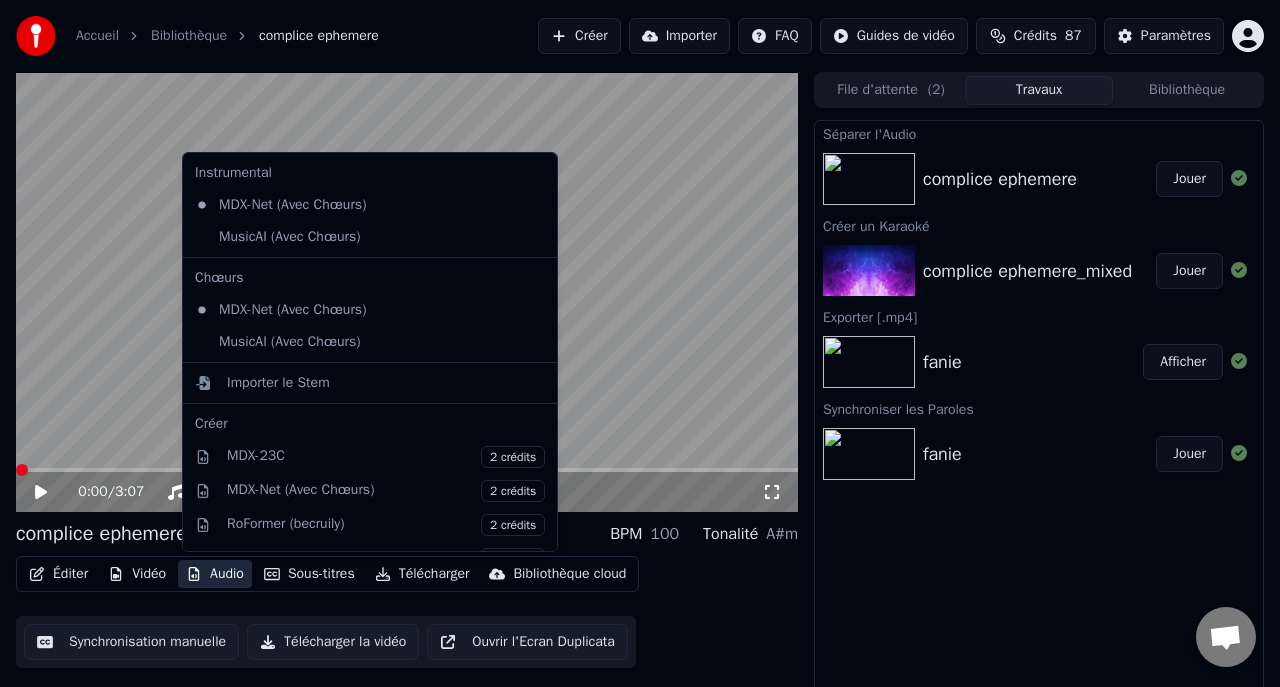 click on "Jouer" at bounding box center [1189, 271] 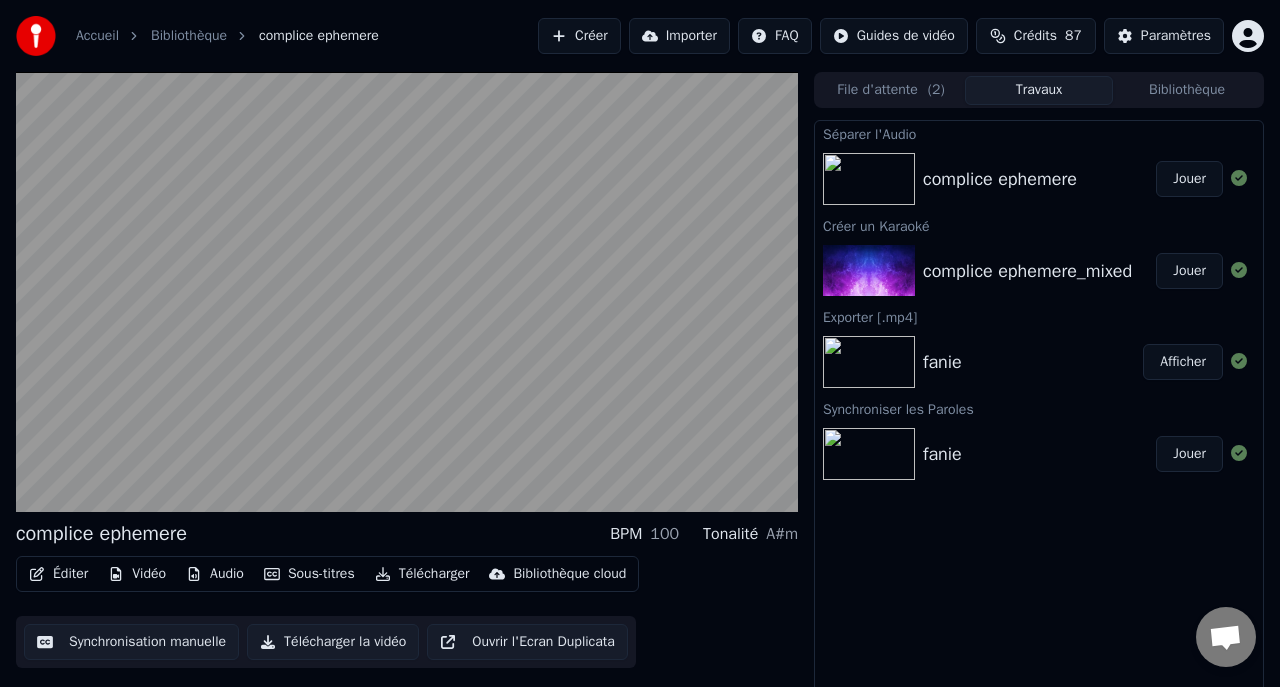 click on "Jouer" at bounding box center (1189, 271) 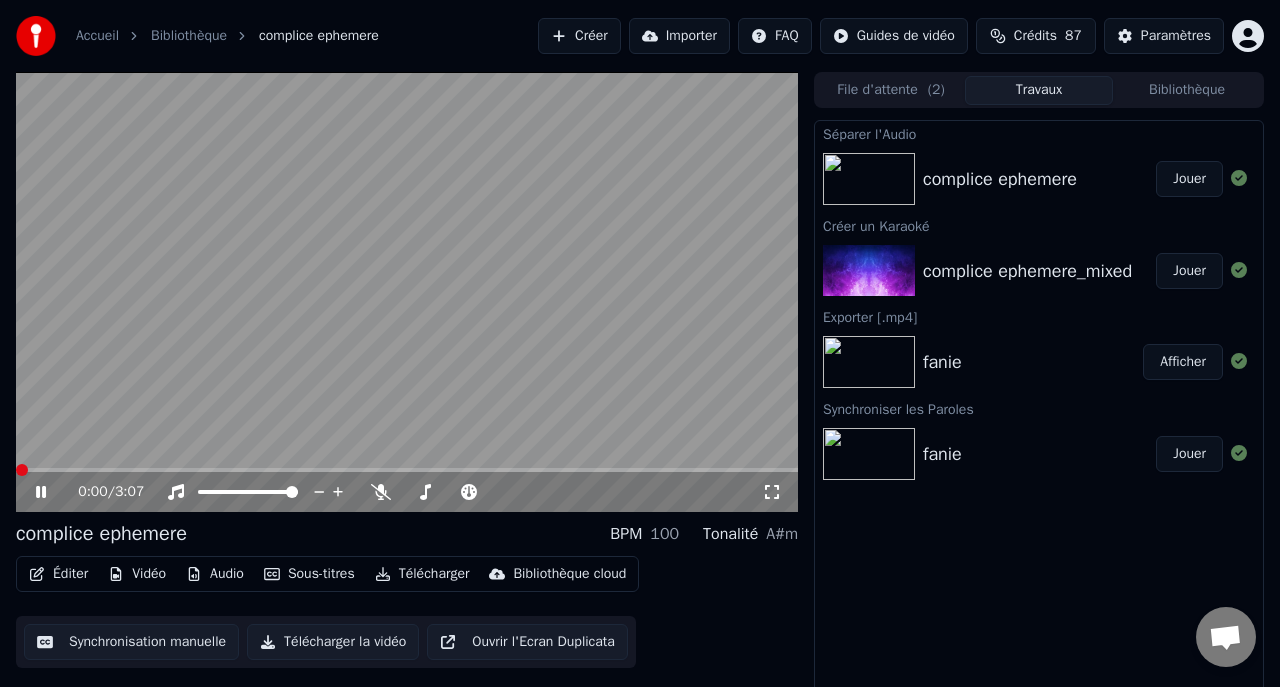 click on "Jouer" at bounding box center [1189, 179] 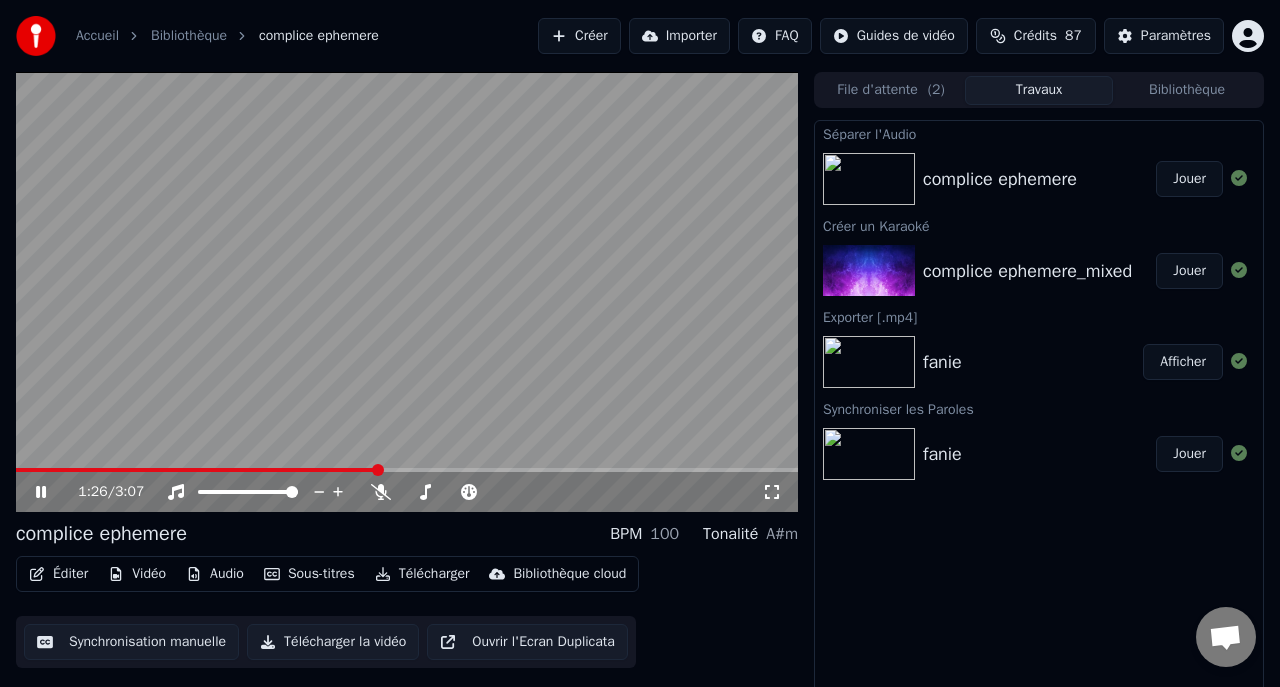 click 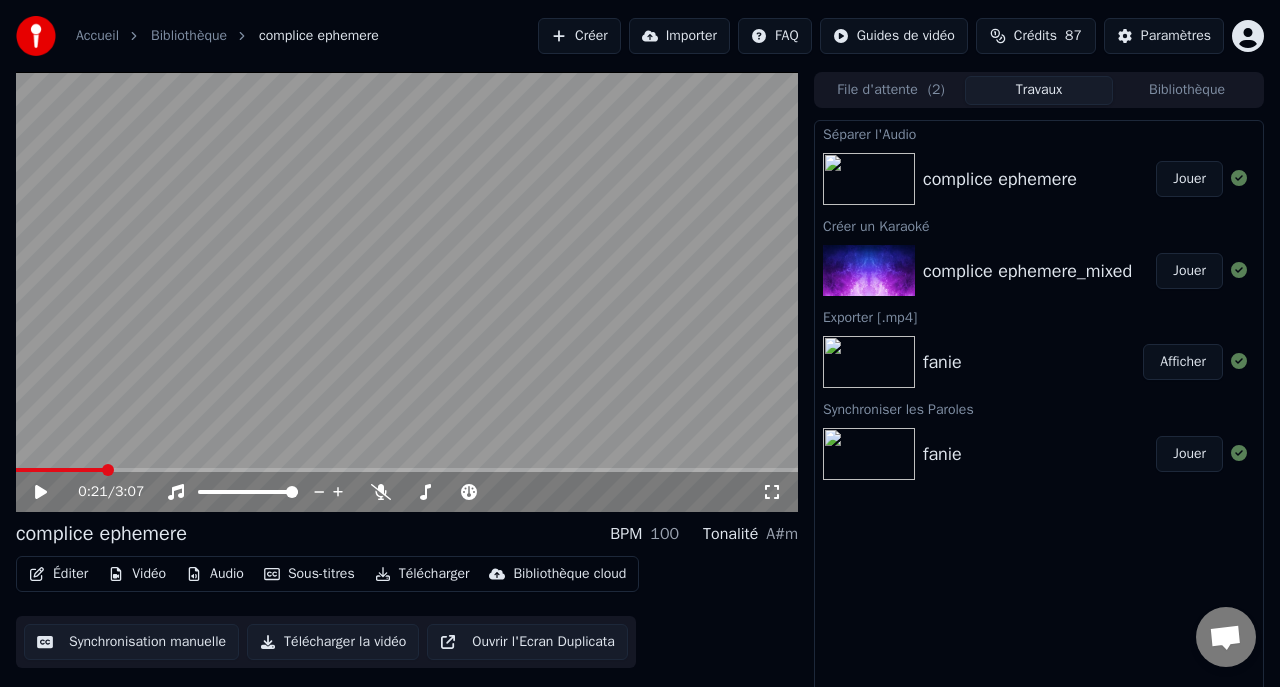 click at bounding box center [108, 470] 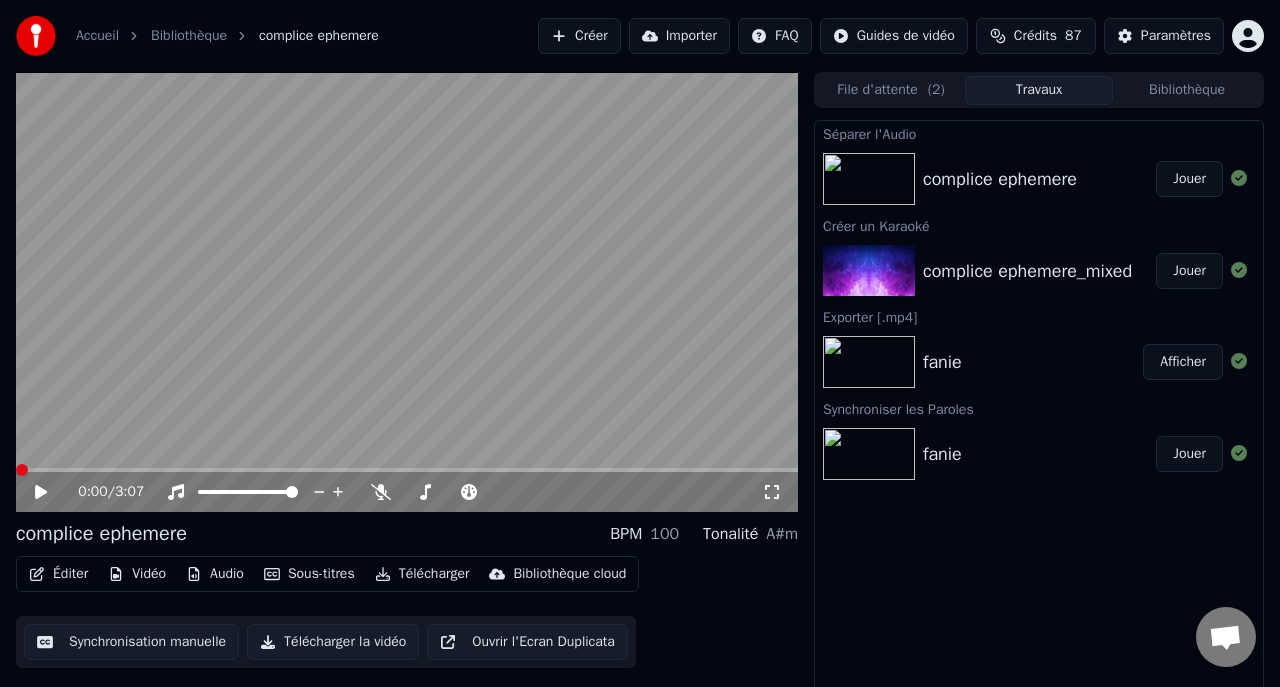 click on "0:00  /  3:07 complice ephemere BPM 100 Tonalité A#m Éditer Vidéo Audio Sous-titres Télécharger Bibliothèque cloud Synchronisation manuelle Télécharger la vidéo Ouvrir l'Ecran Duplicata File d'attente ( 2 ) Travaux Bibliothèque Séparer l'Audio complice ephemere Jouer Créer un Karaoké complice ephemere_mixed Jouer Exporter [.mp4] fanie Afficher Synchroniser les Paroles fanie Jouer" at bounding box center [640, 388] 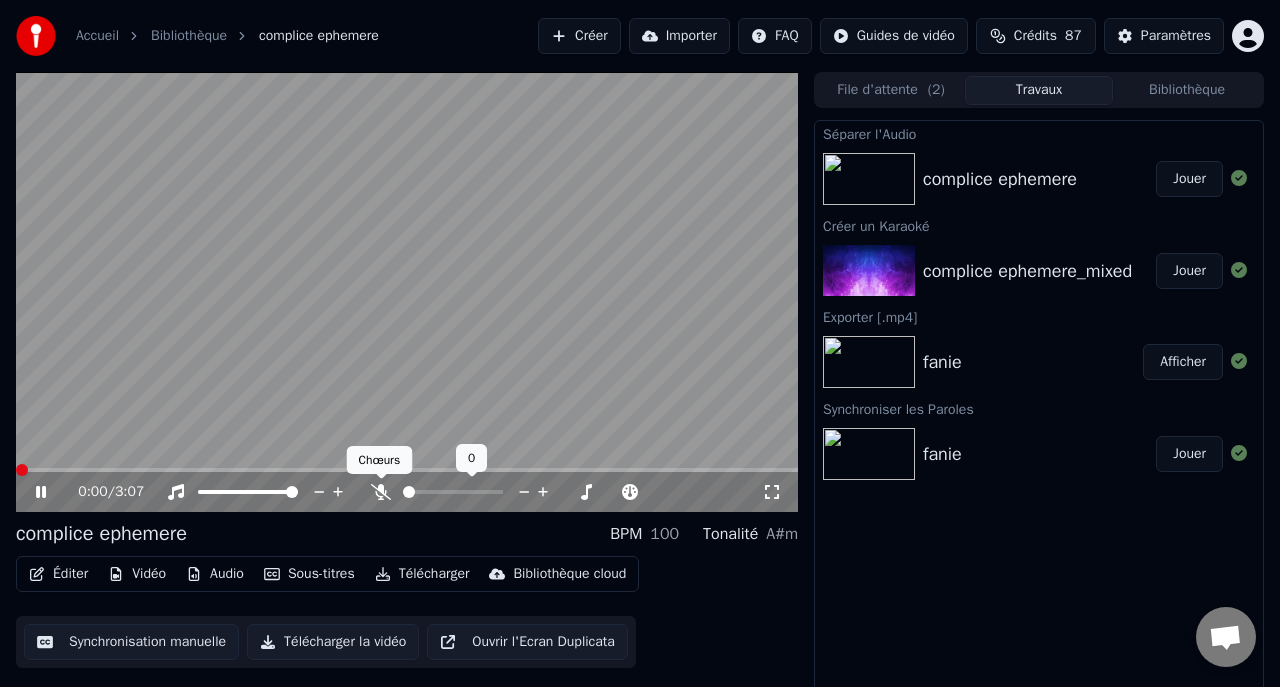 click 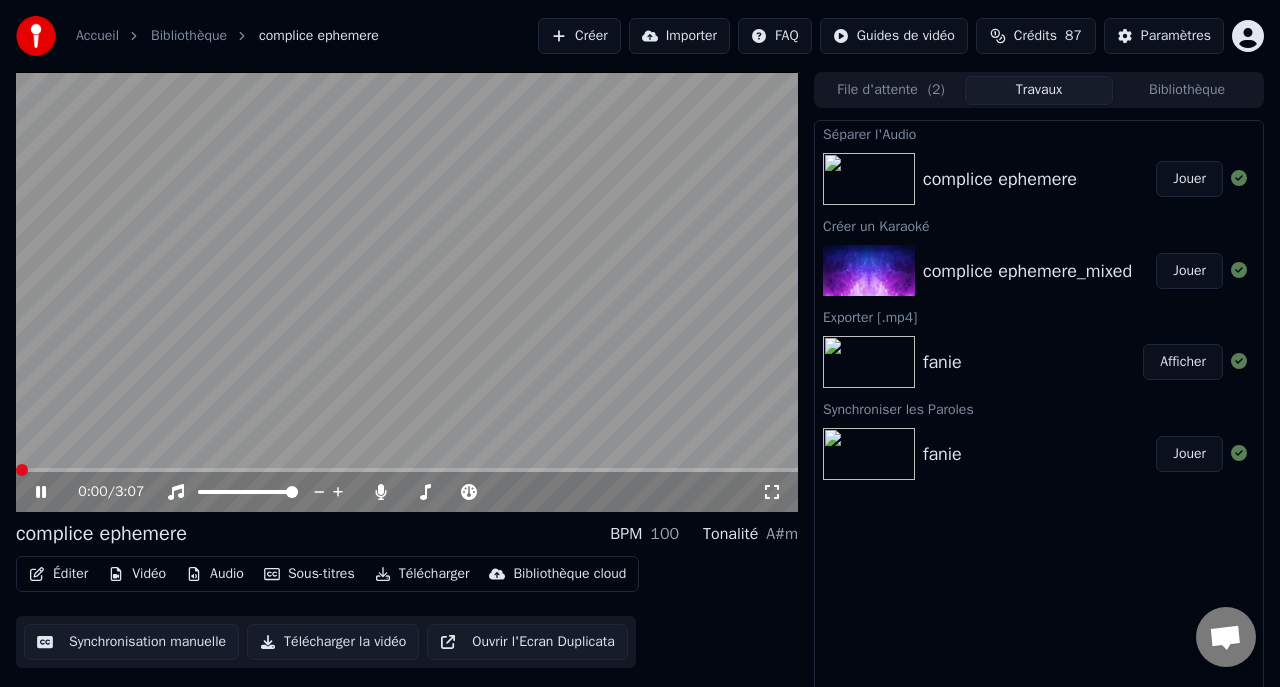 click on "Jouer" at bounding box center [1189, 179] 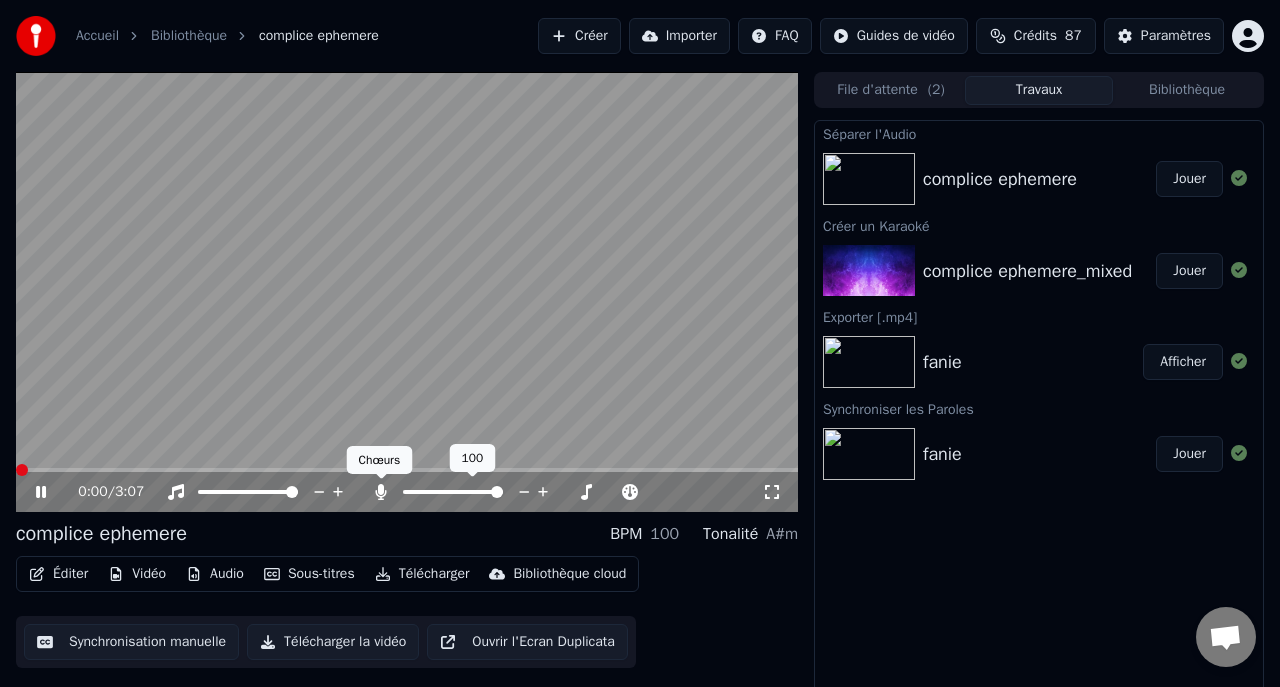 click 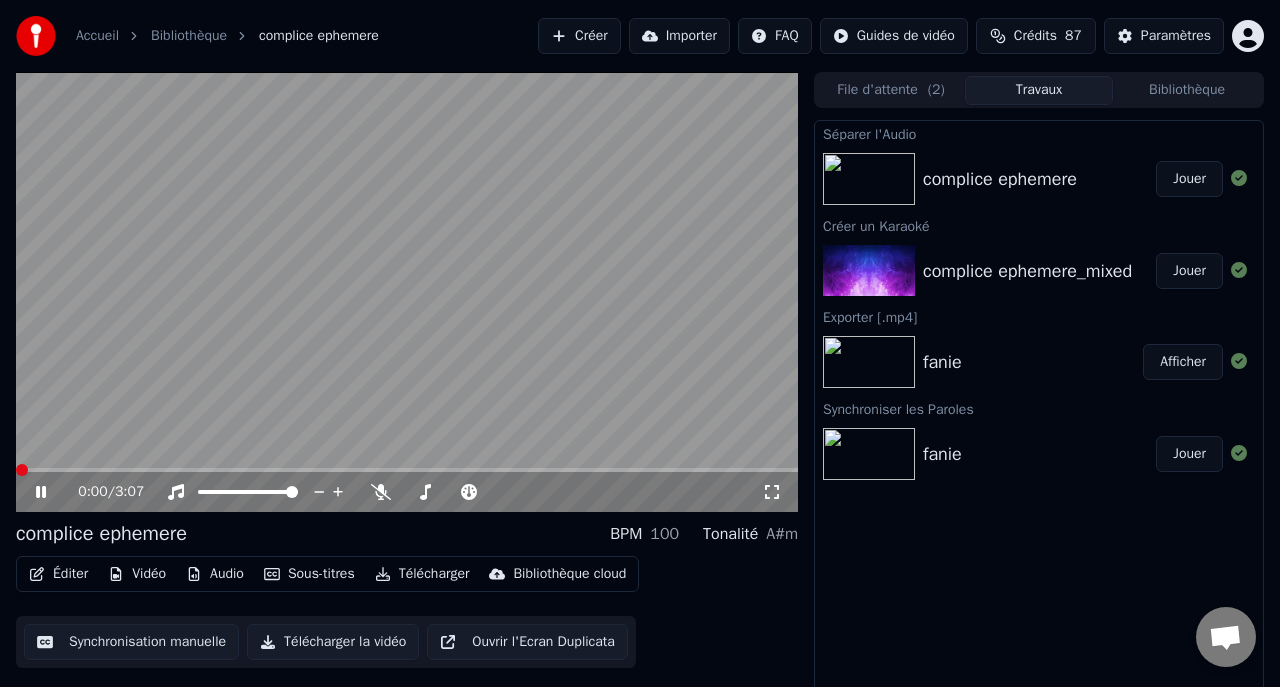 click 